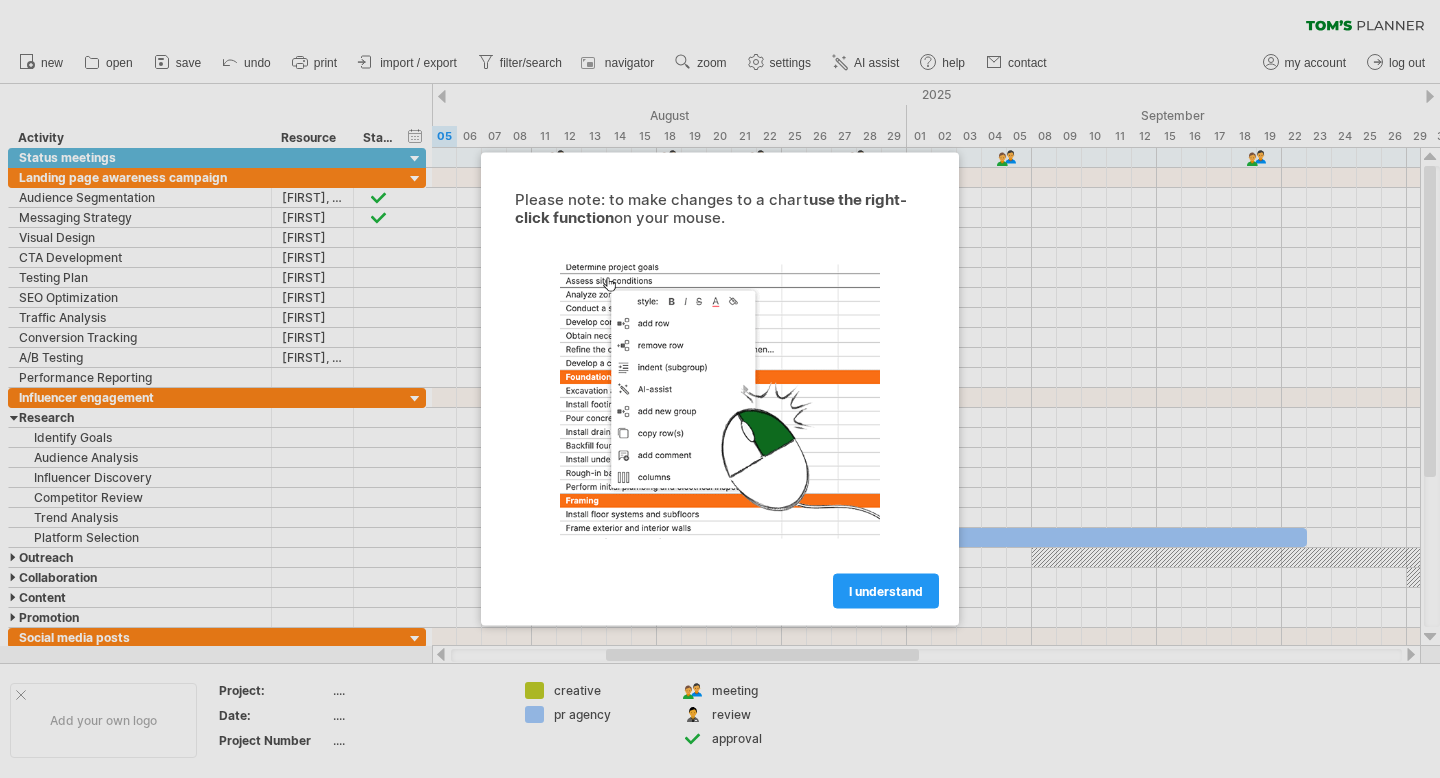 scroll, scrollTop: 0, scrollLeft: 0, axis: both 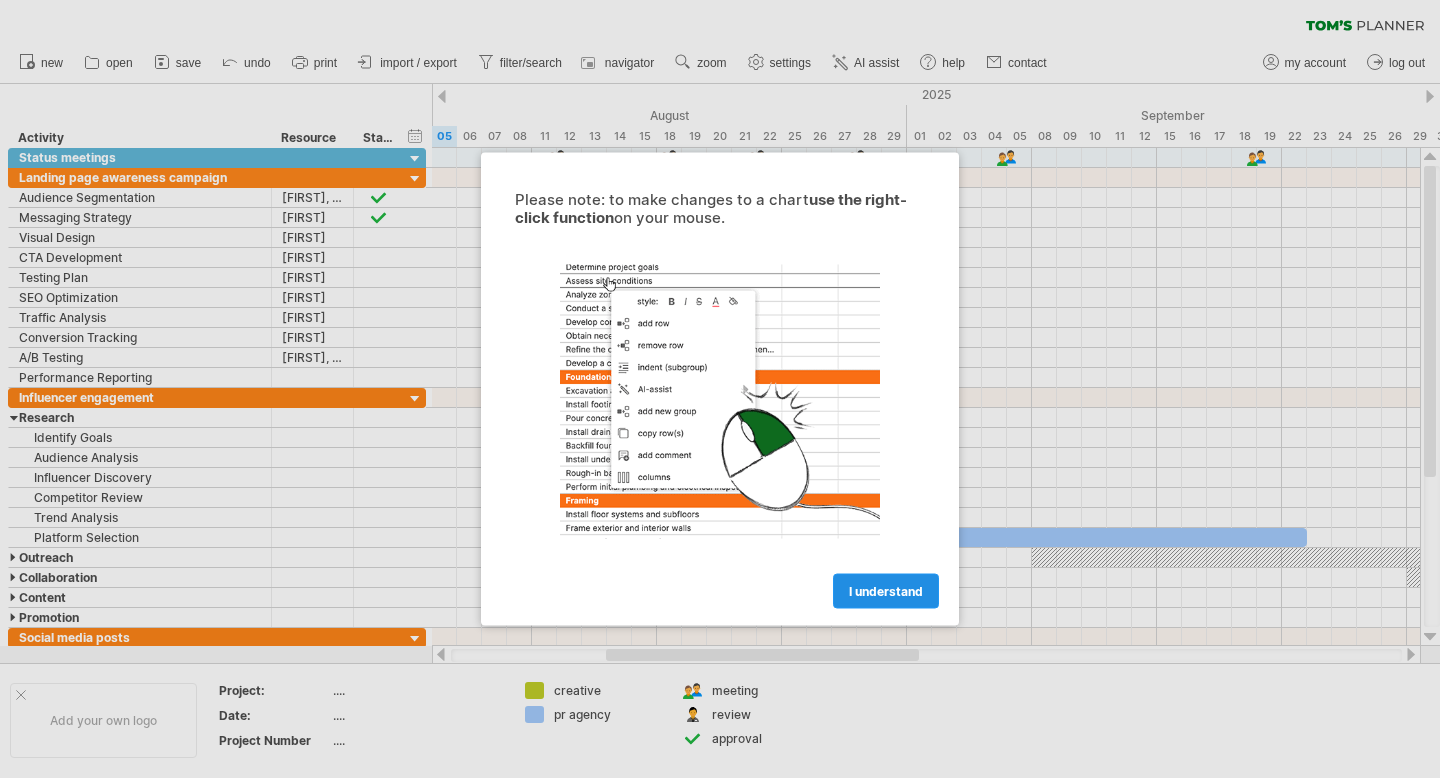 click on "I understand" at bounding box center (886, 591) 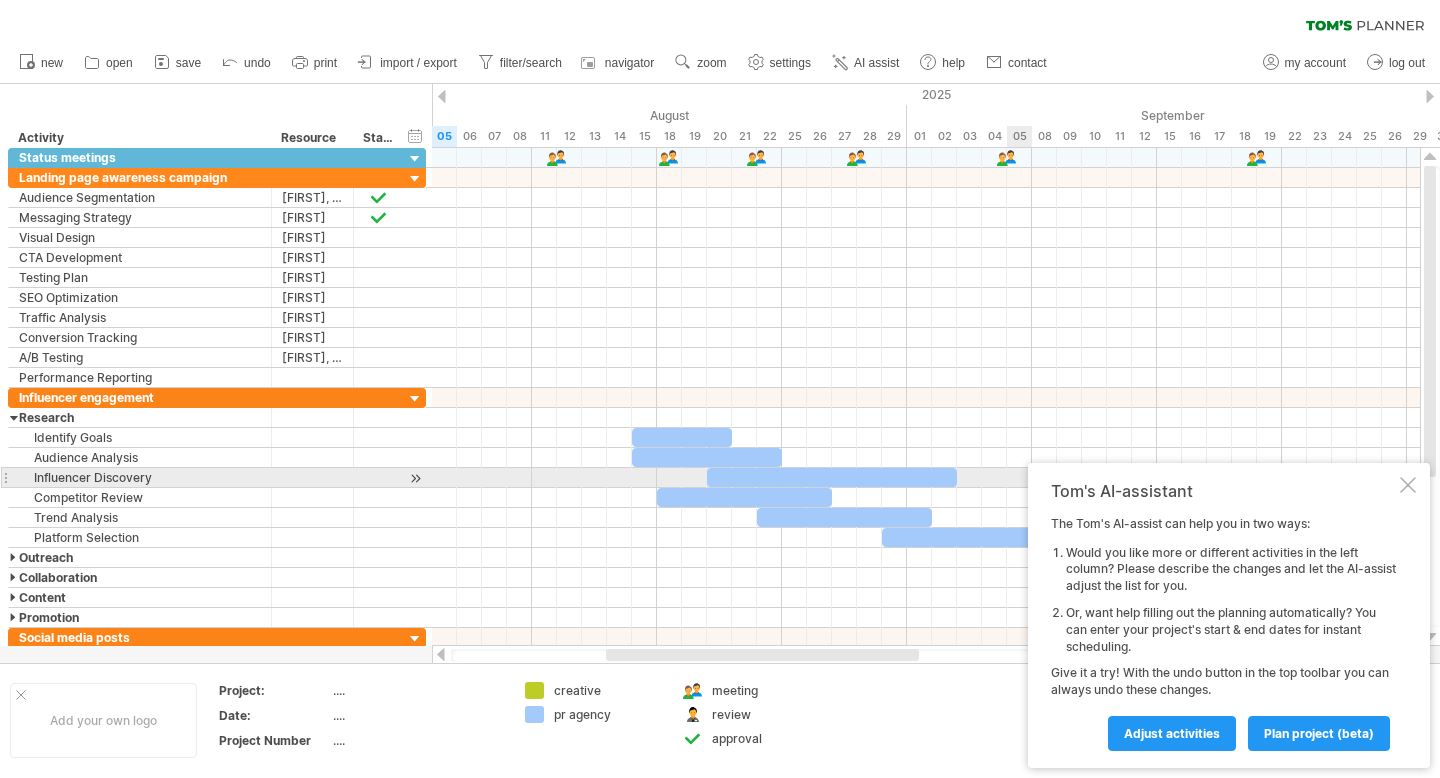 click at bounding box center [1408, 485] 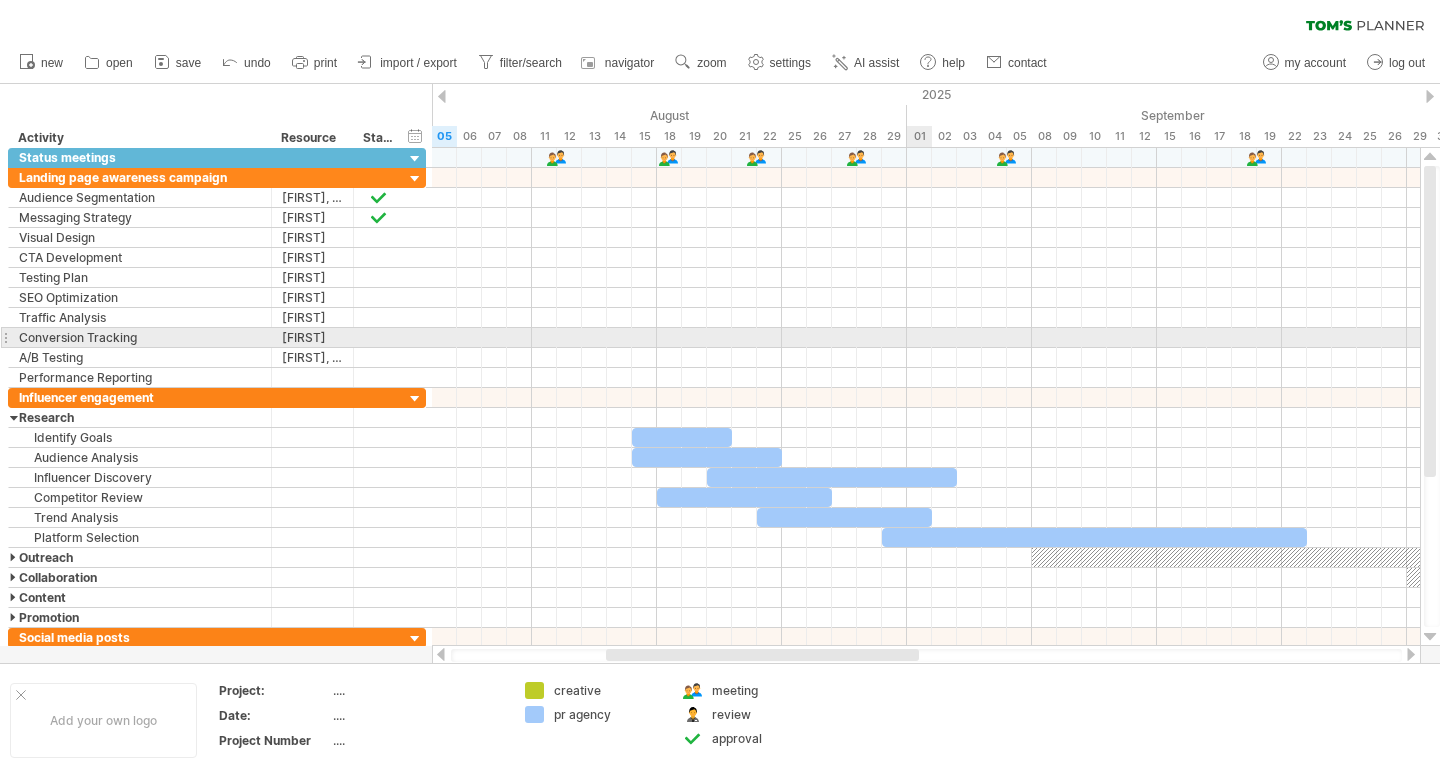 click at bounding box center [926, 338] 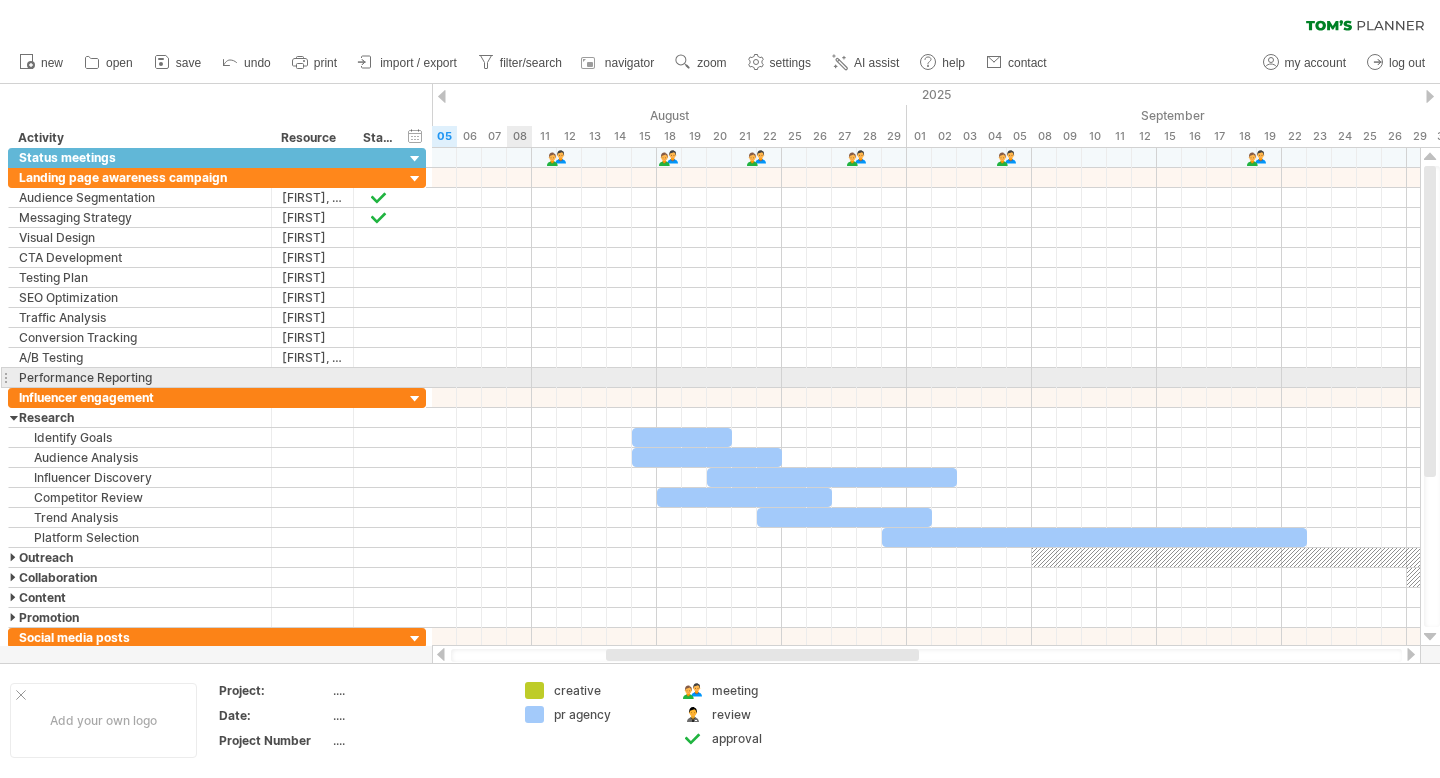 click at bounding box center (926, 378) 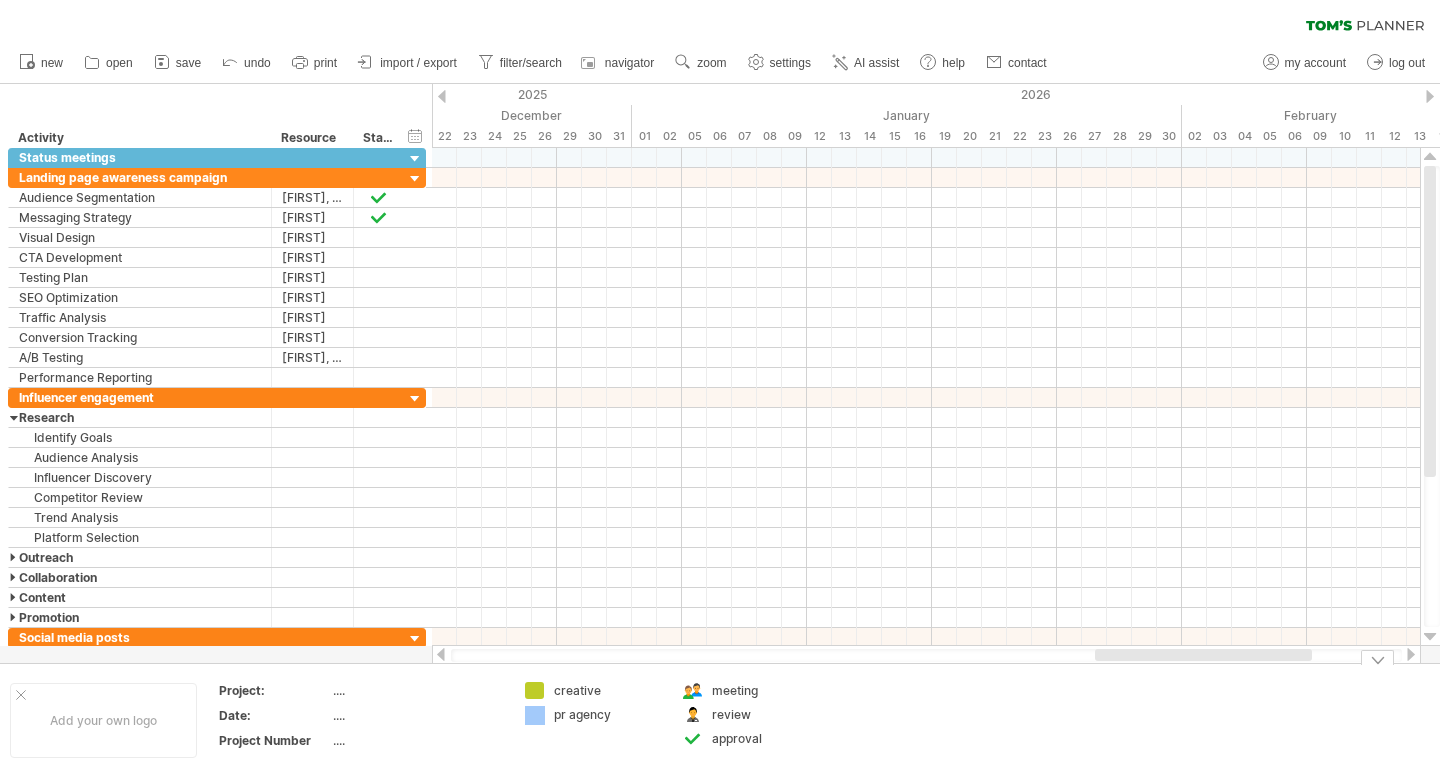 click on "Trying to reach plan.tomsplanner.com
Connected again...
0%
clear filter
new" at bounding box center (720, 389) 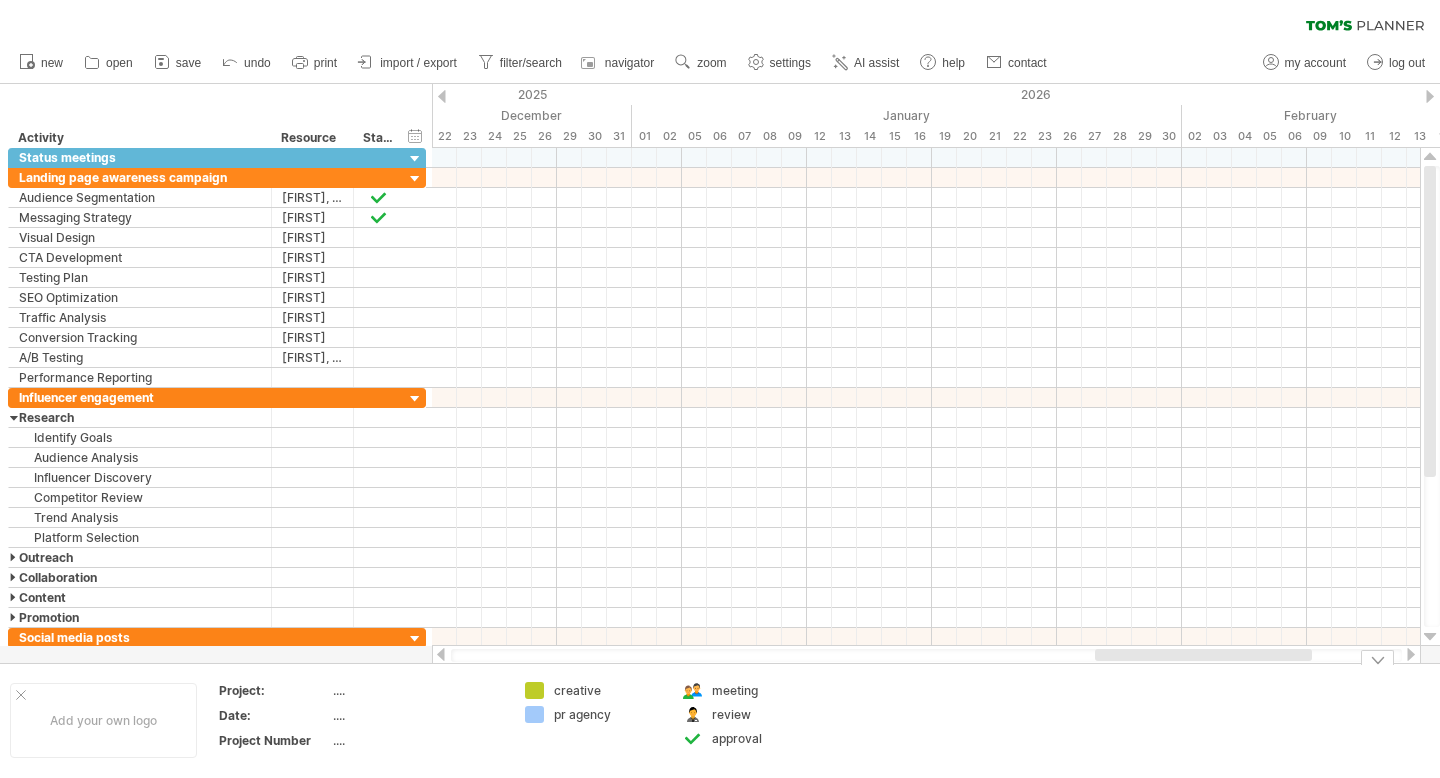 click on "Trying to reach plan.tomsplanner.com
Connected again...
0%
clear filter
new" at bounding box center [720, 389] 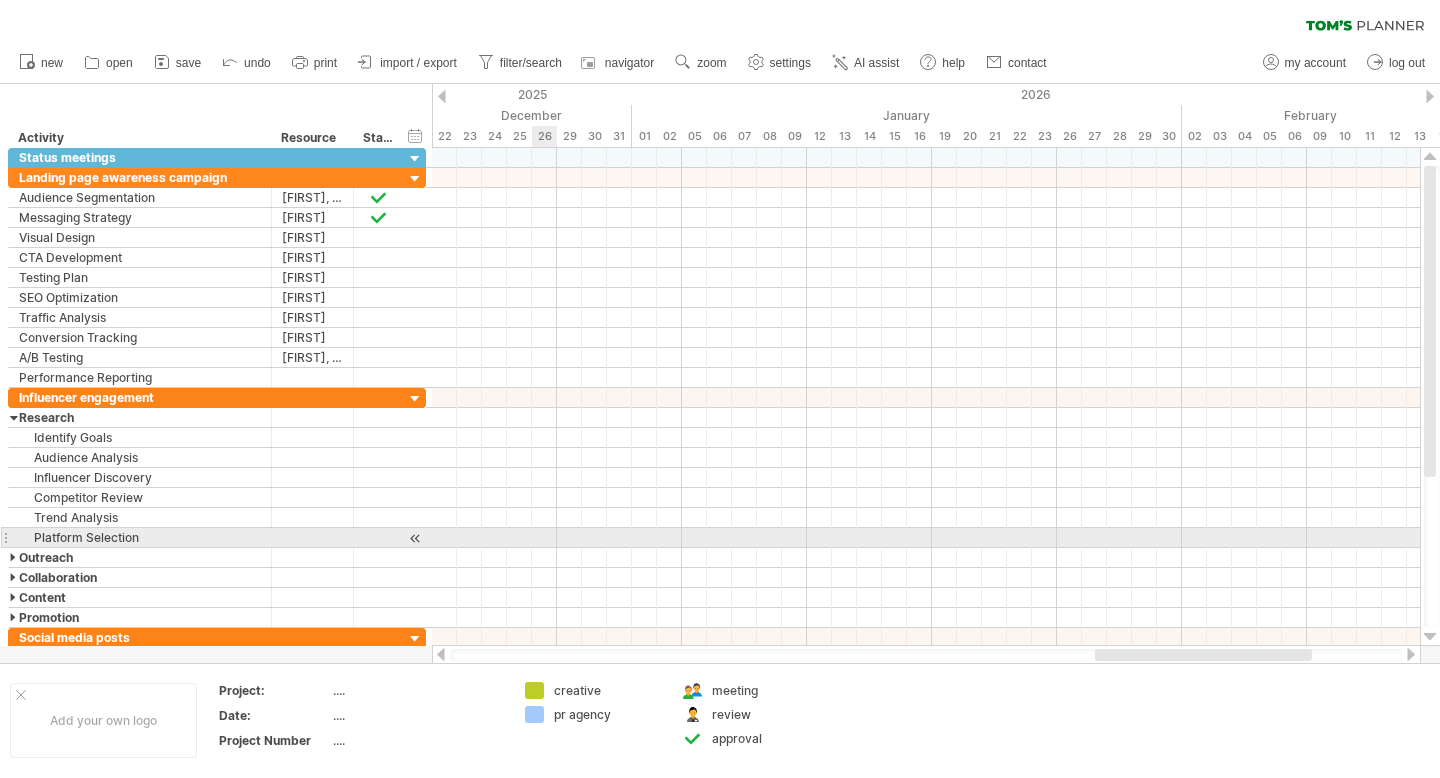 click at bounding box center (926, 538) 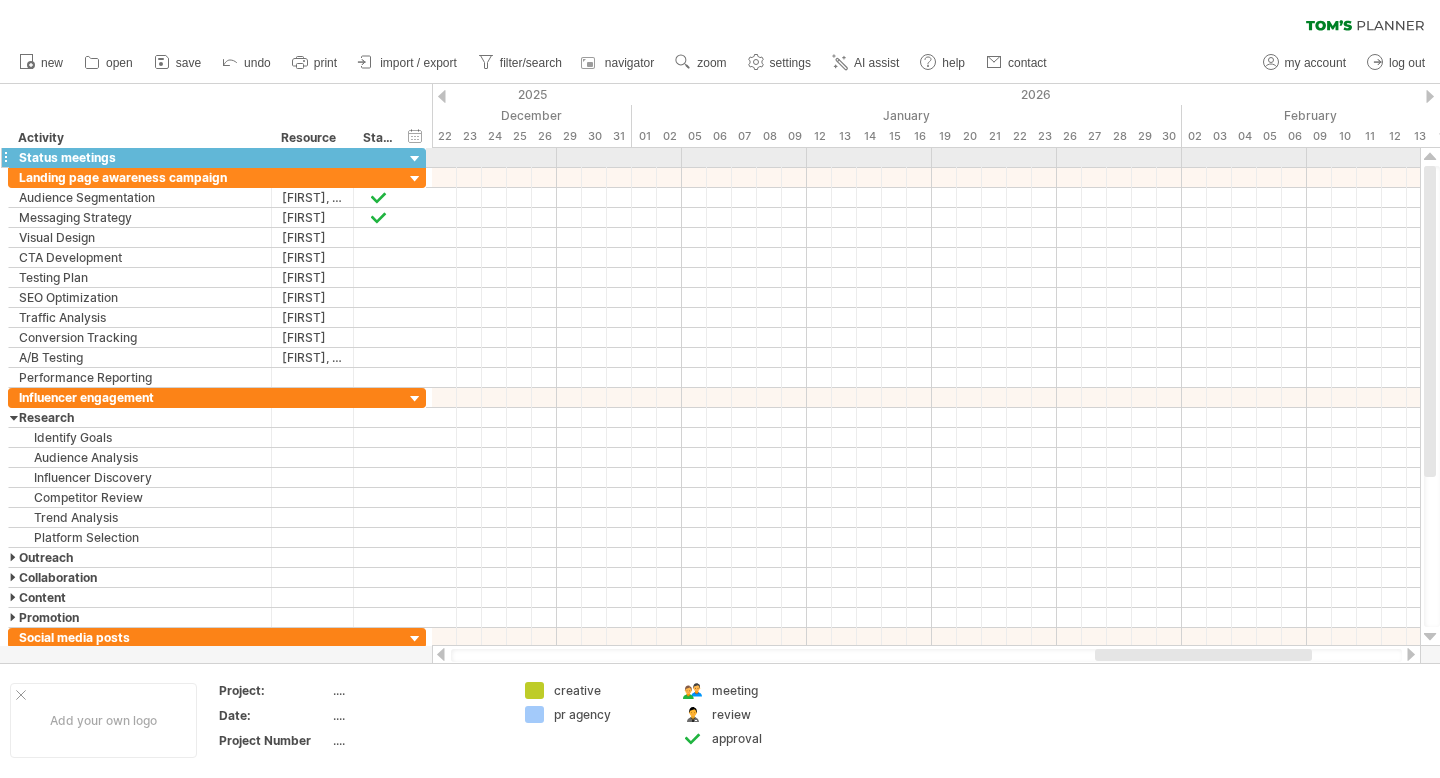 click at bounding box center [415, 159] 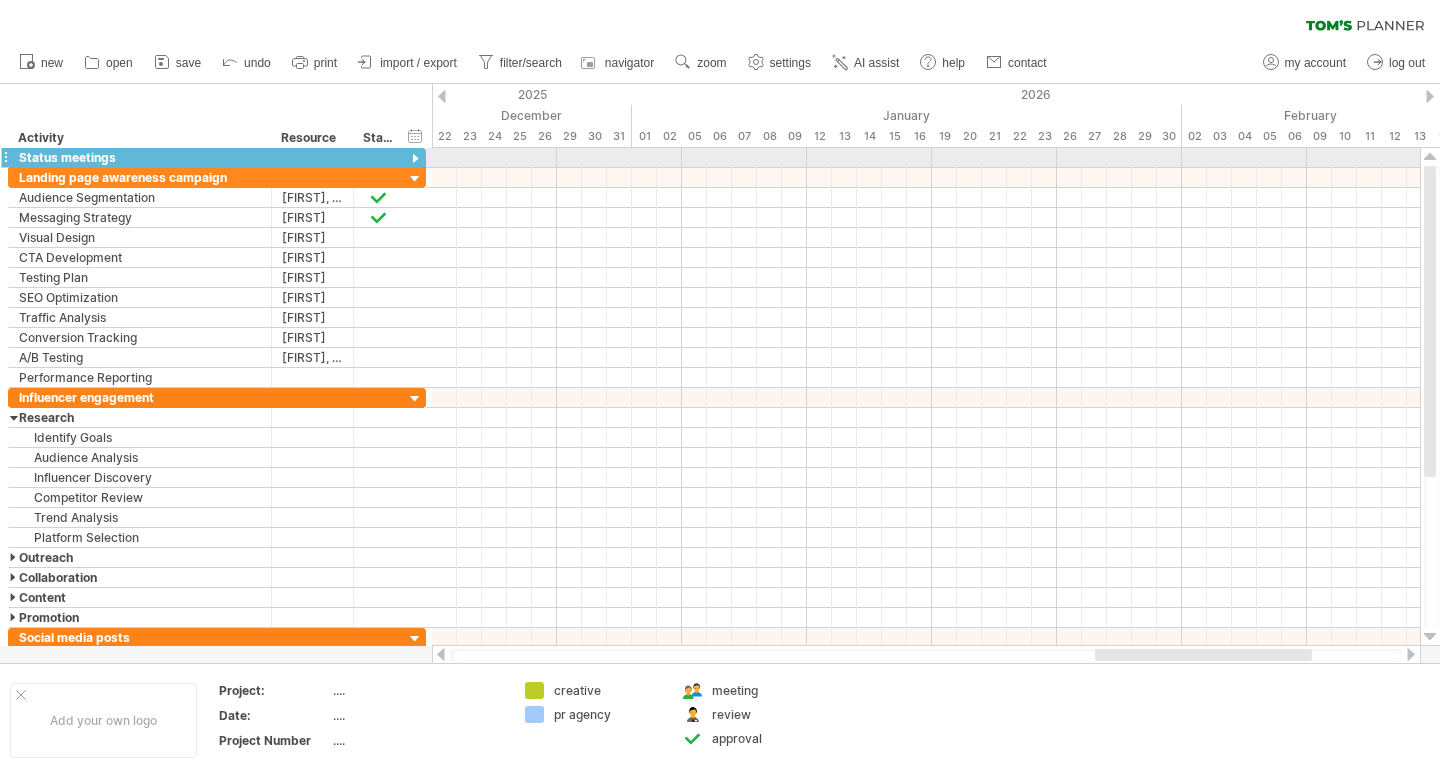 click at bounding box center (415, 159) 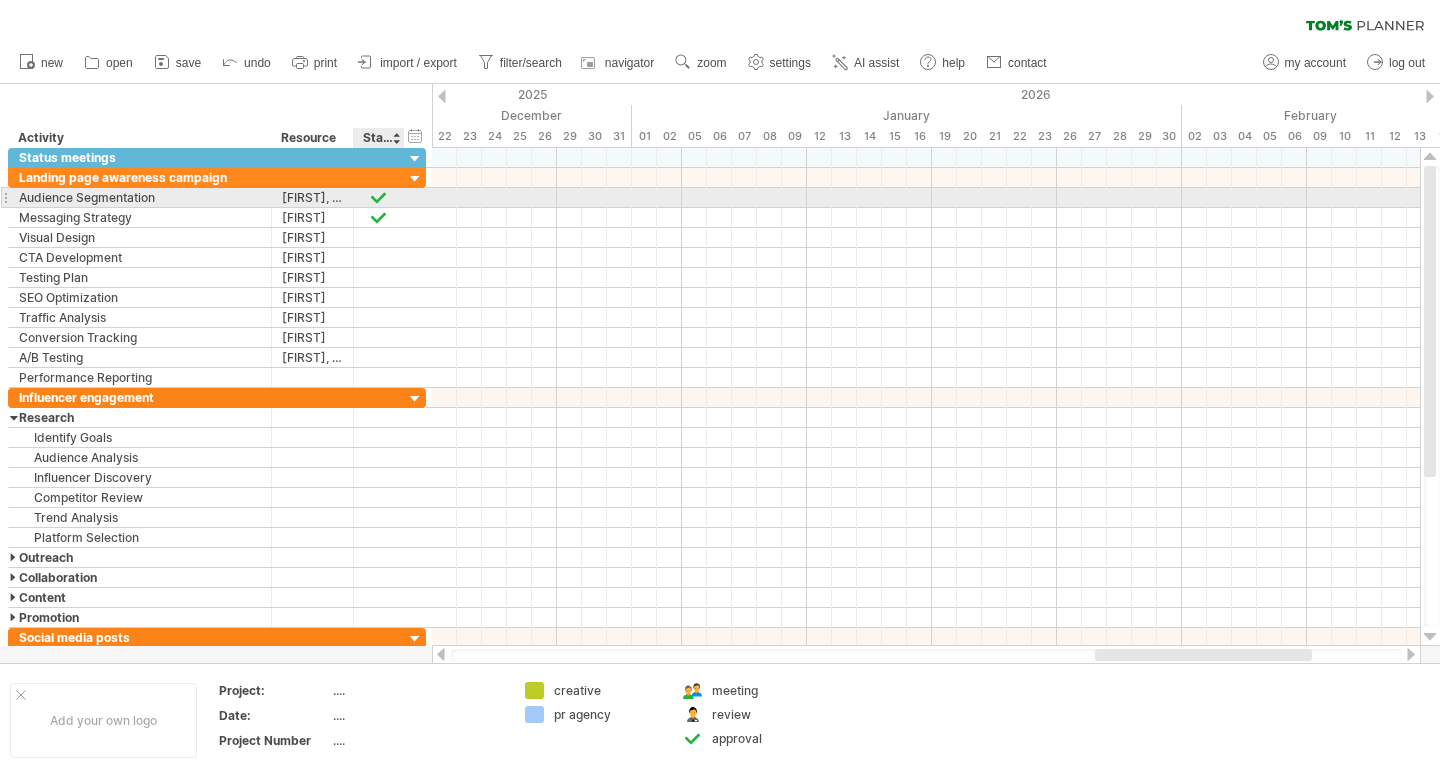 click at bounding box center [379, 197] 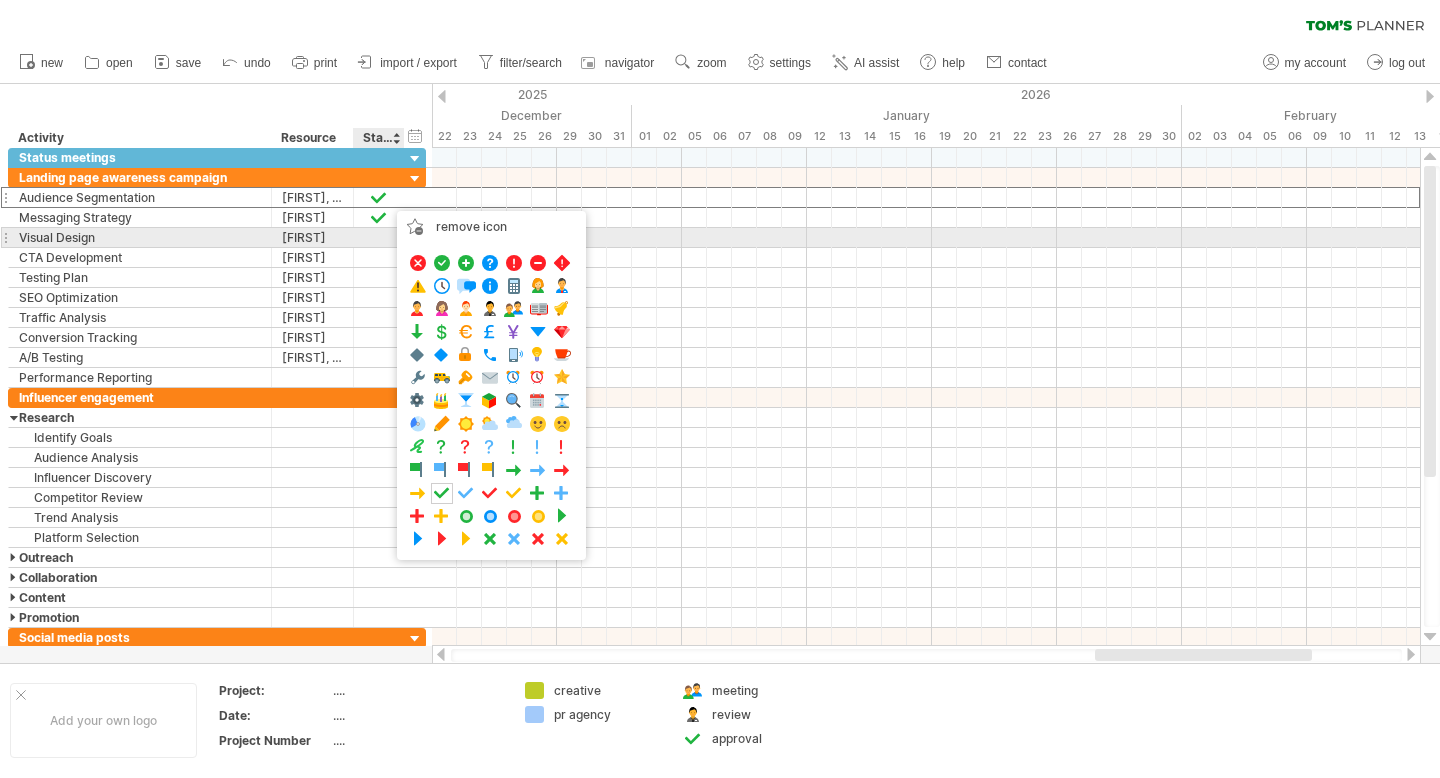 click at bounding box center (379, 237) 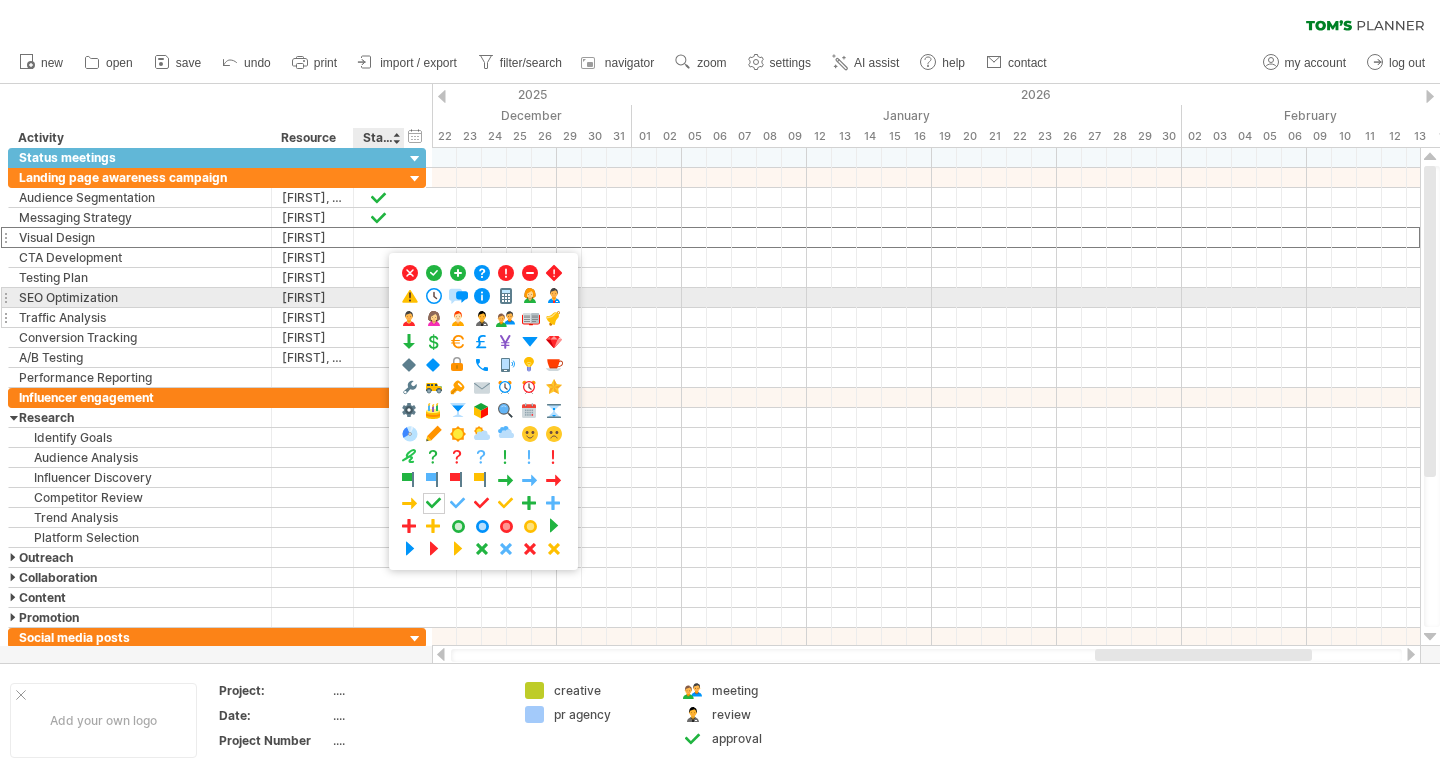 click at bounding box center (379, 317) 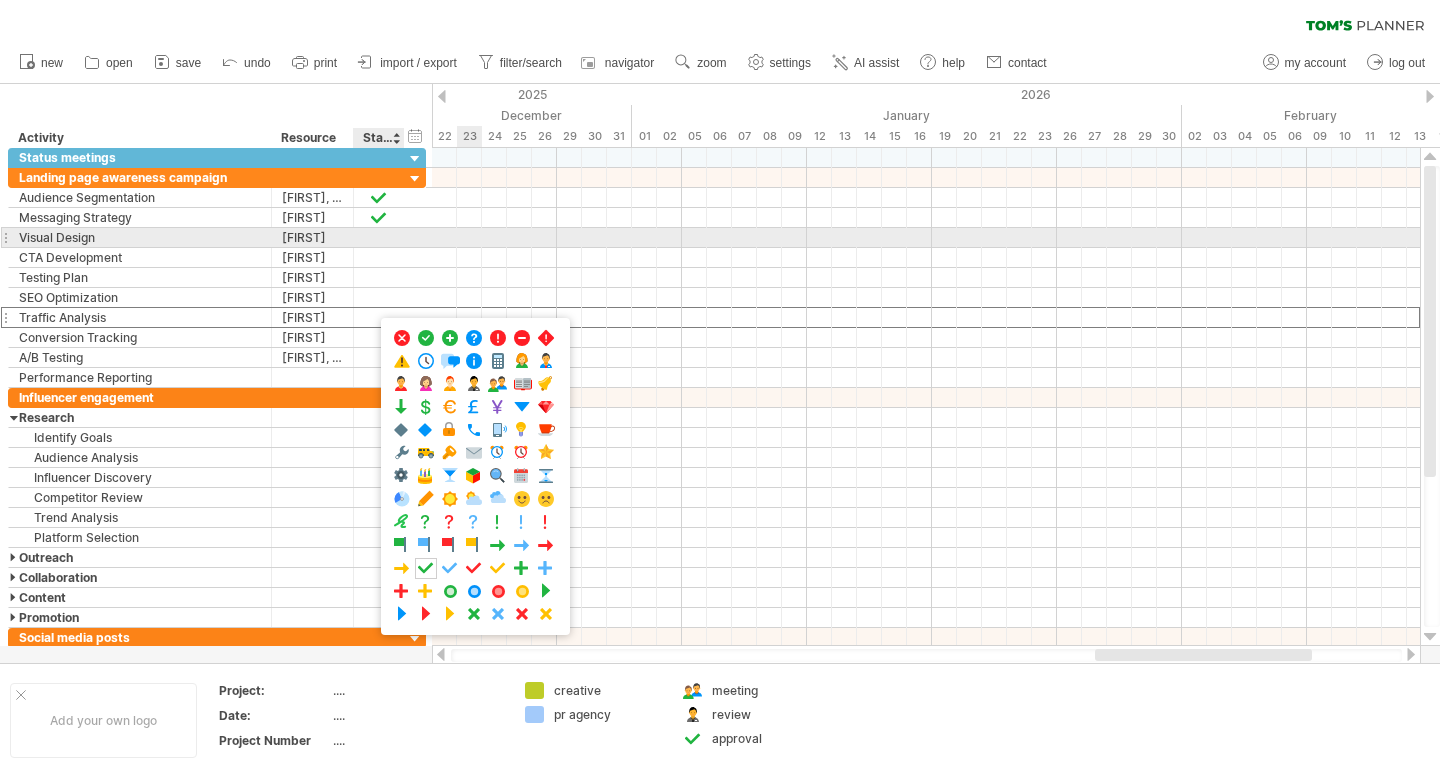 click at bounding box center (926, 238) 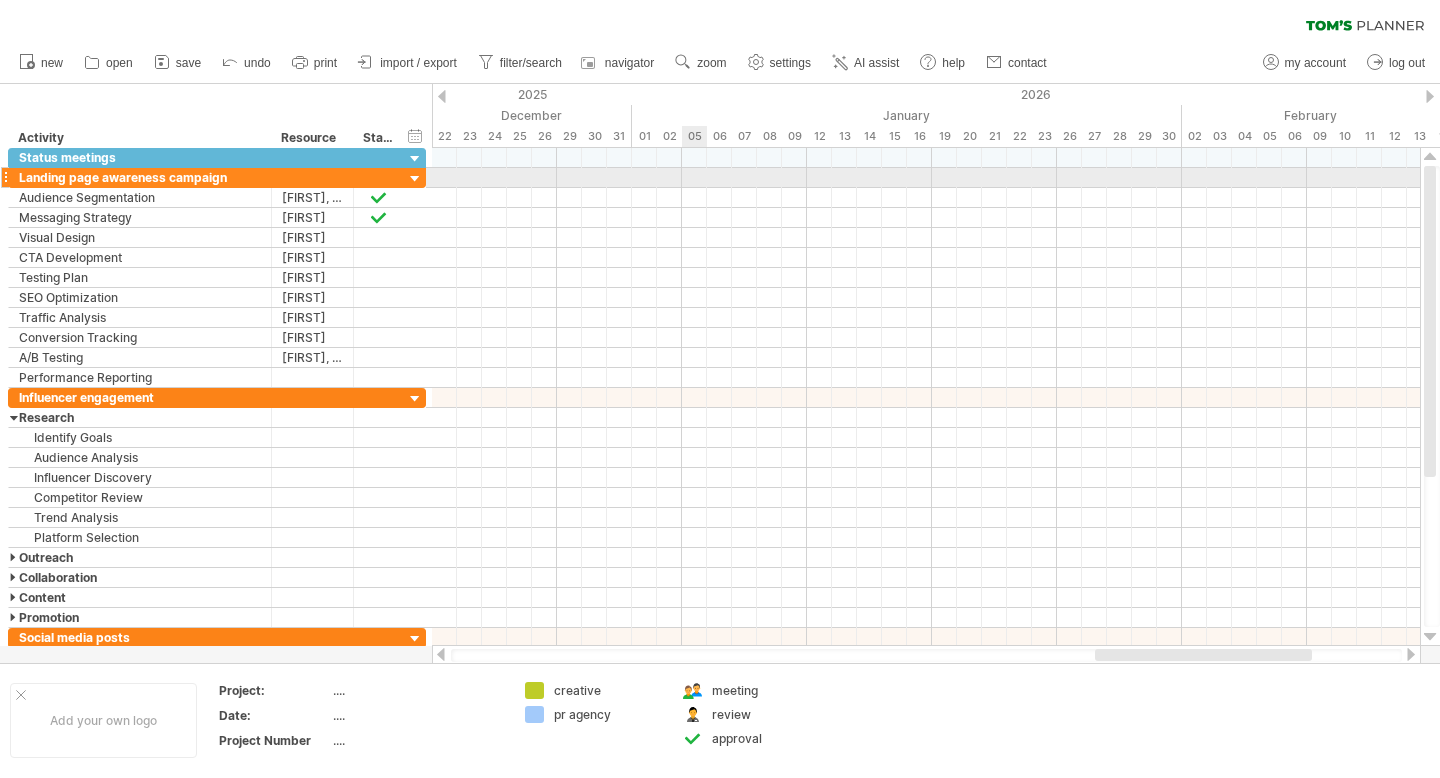 click at bounding box center (926, 178) 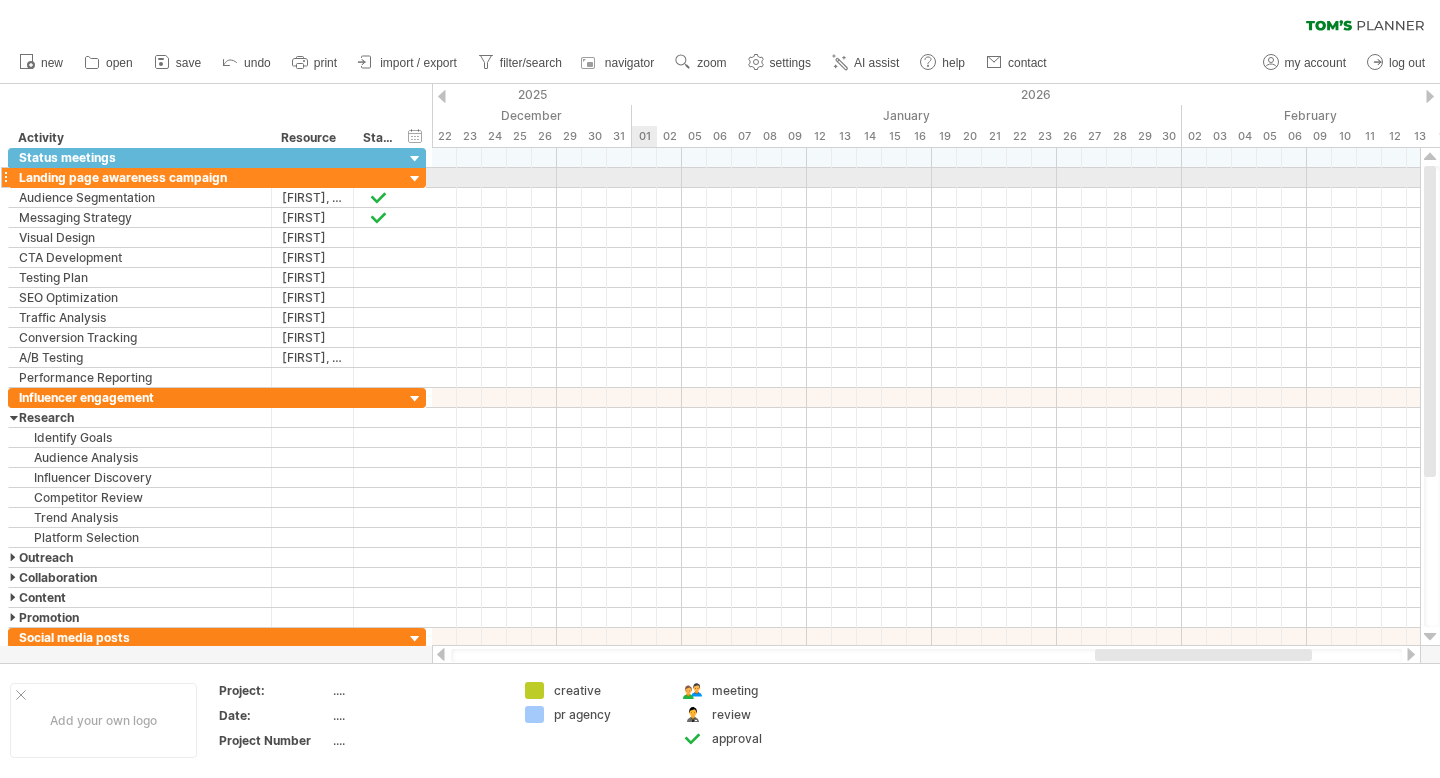 click at bounding box center (926, 178) 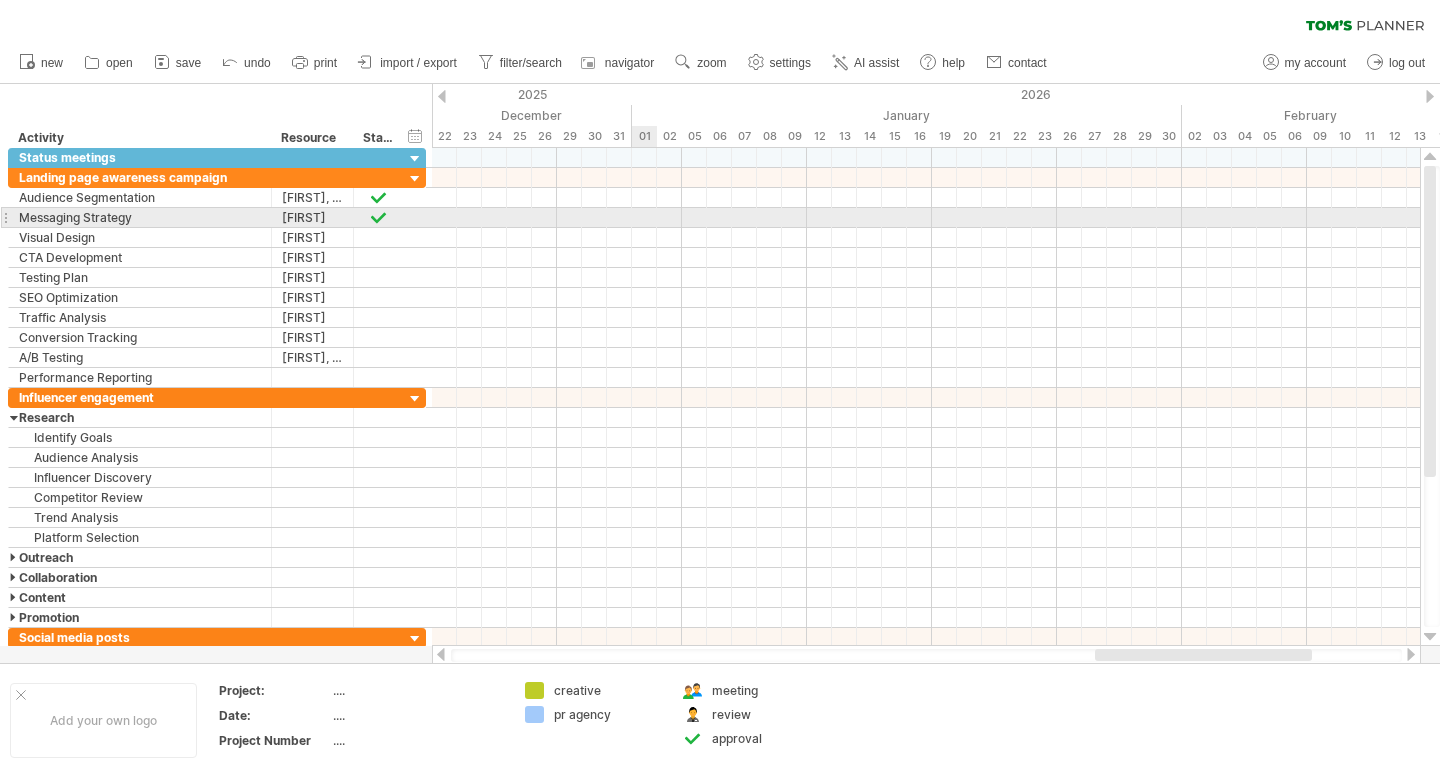 click at bounding box center [926, 218] 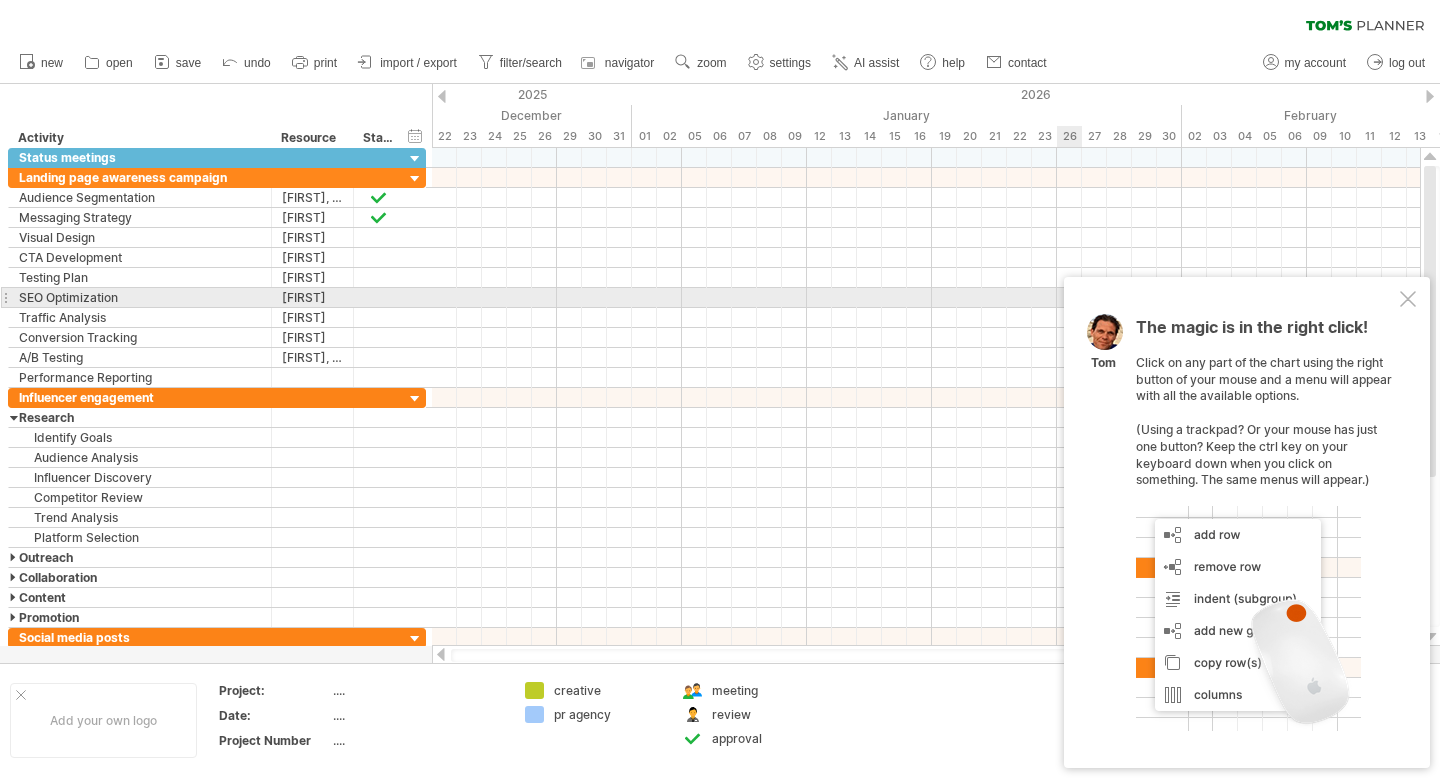 click at bounding box center (1408, 299) 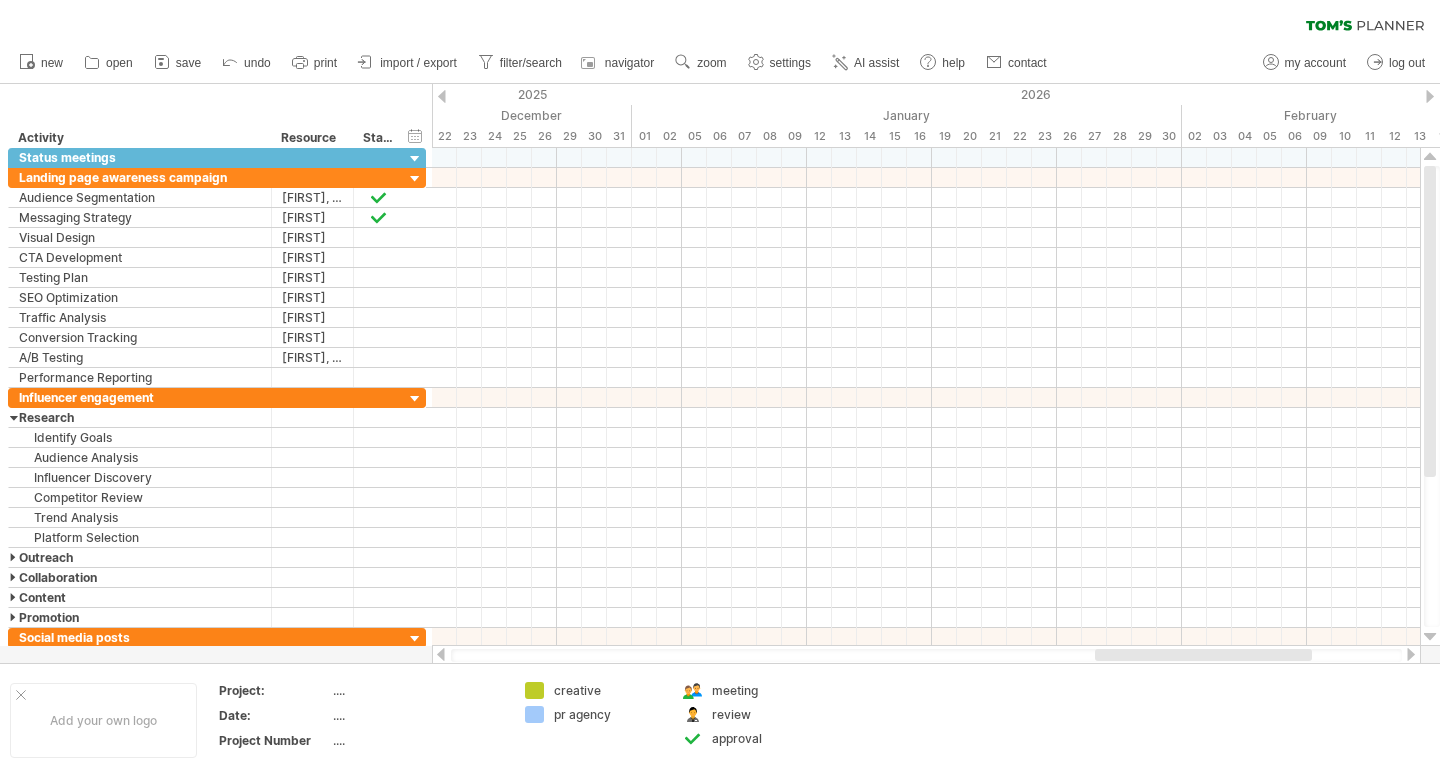 click on "hide start/end/duration show start/end/duration
******** Activity ******** Resource ****** Status" at bounding box center [216, 116] 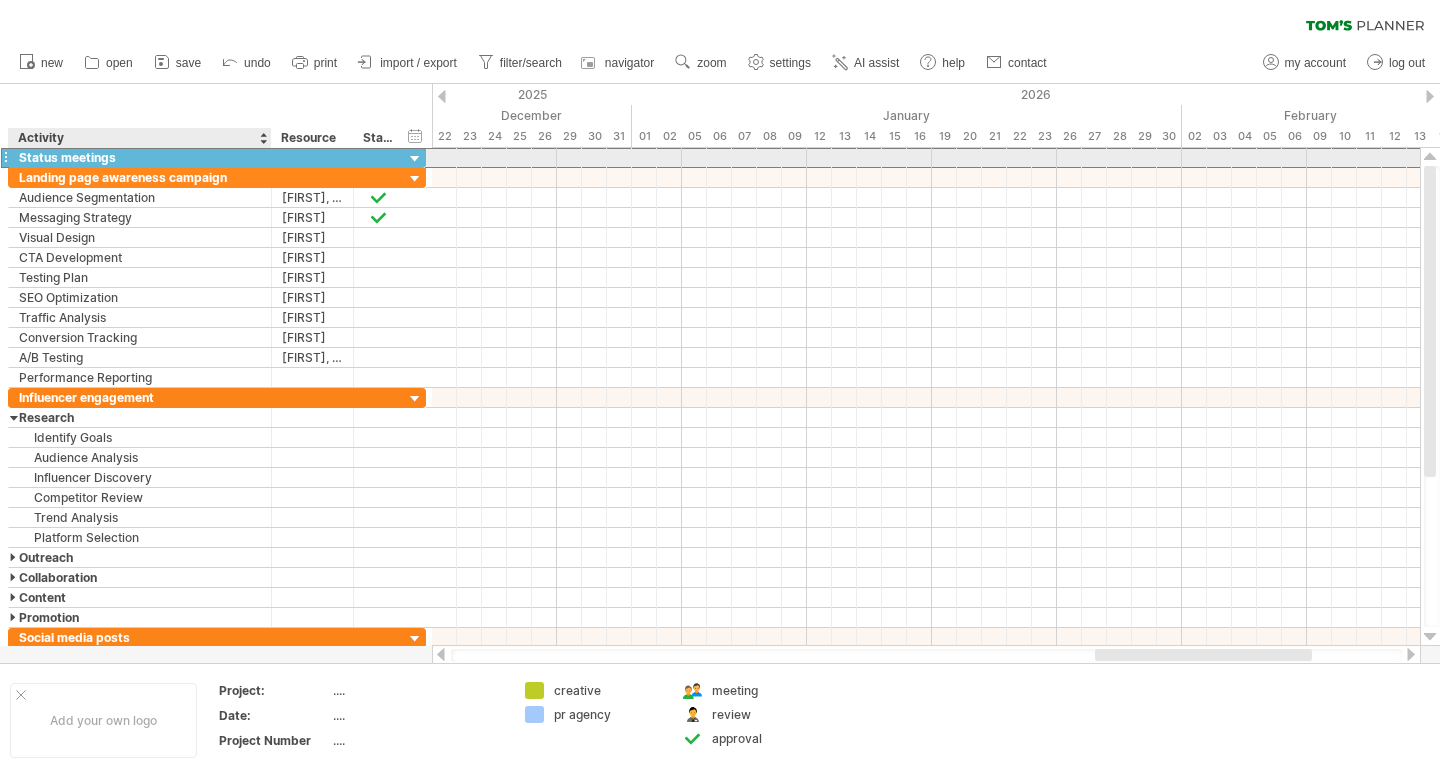 click on "Status meetings" at bounding box center (140, 157) 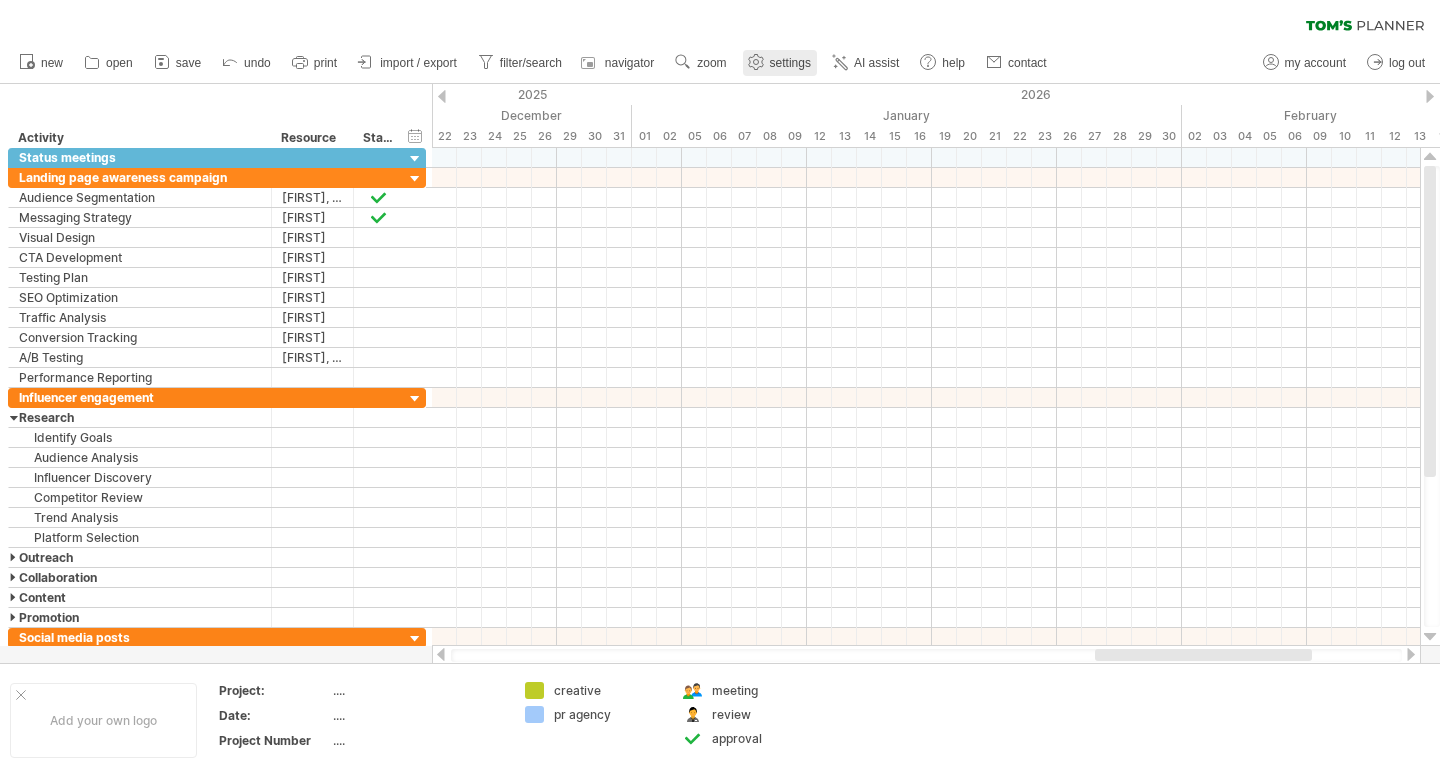 click 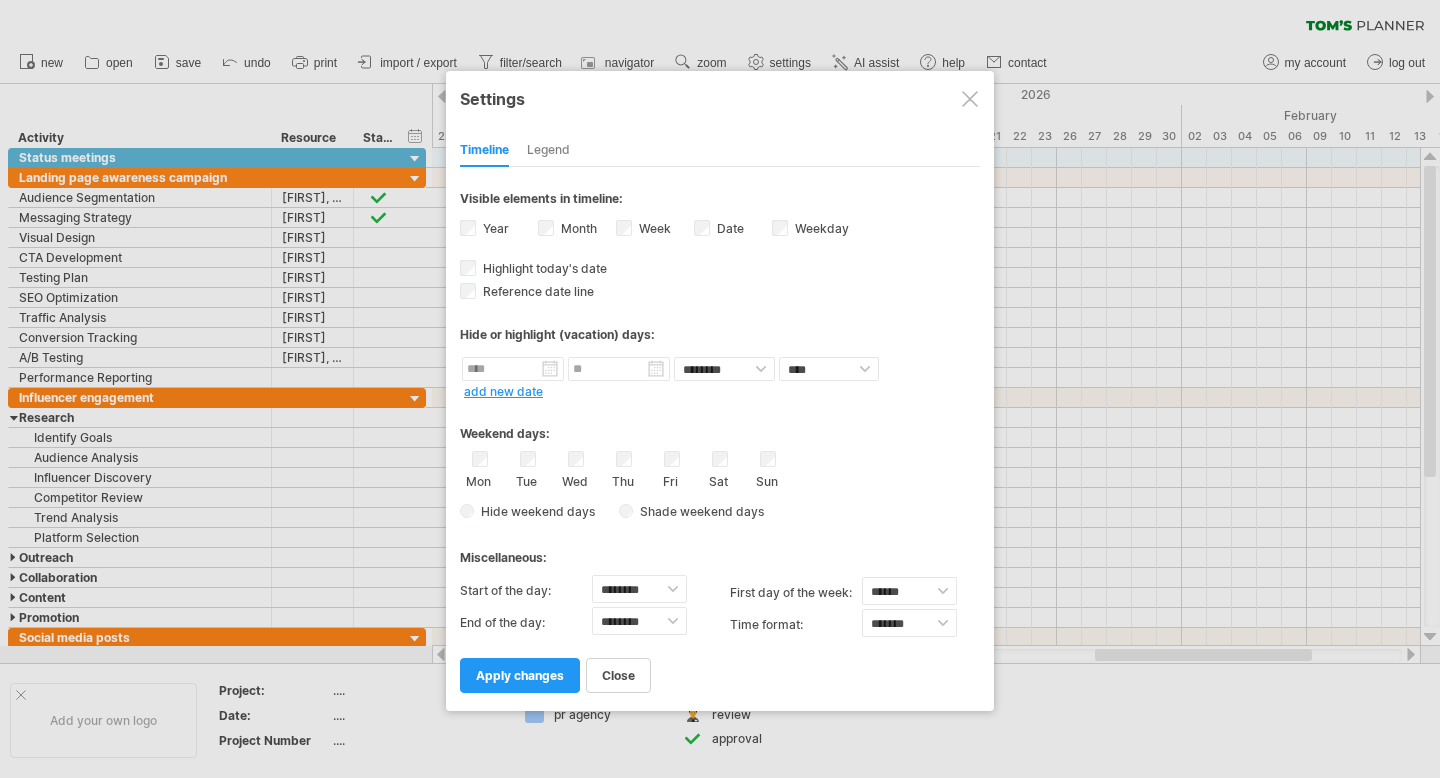 click at bounding box center [720, 389] 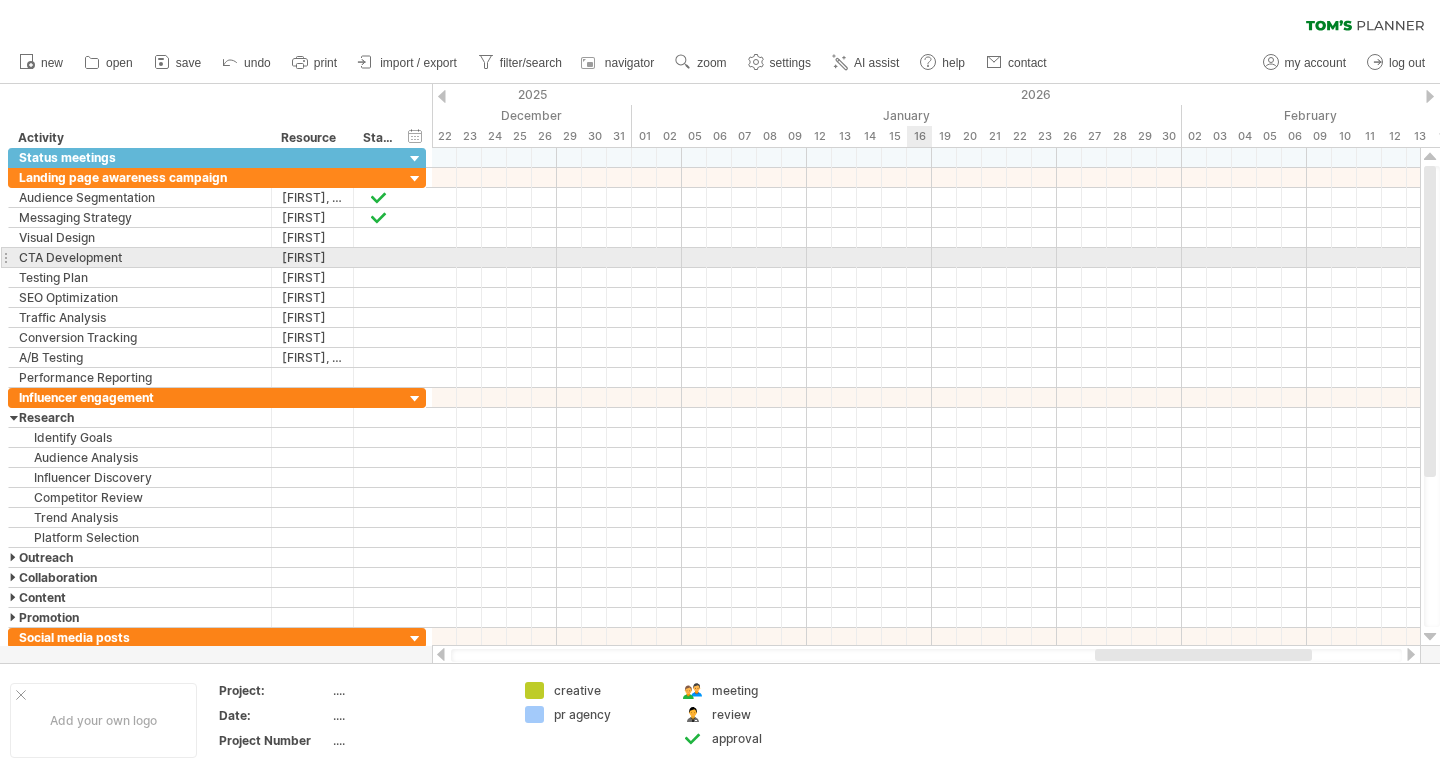click at bounding box center (926, 258) 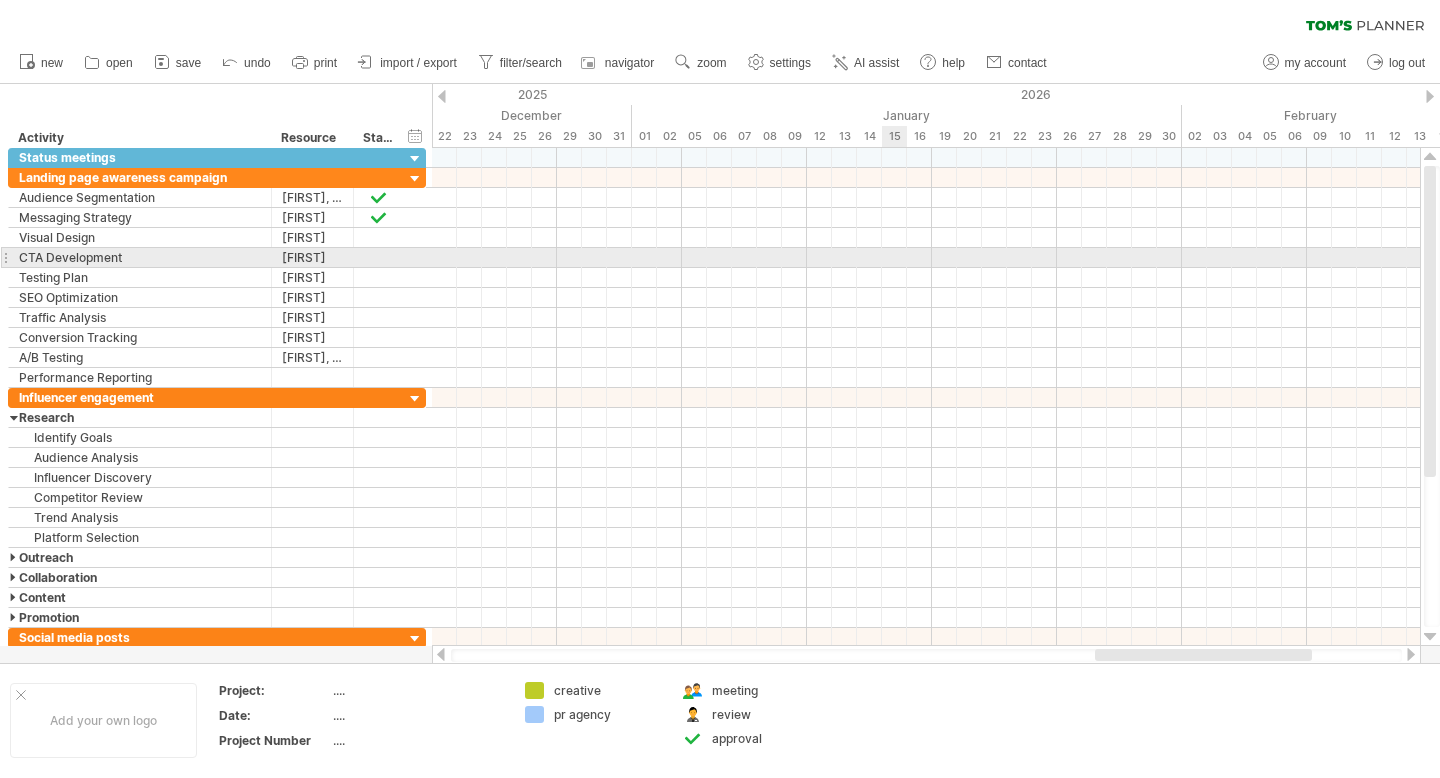click at bounding box center [926, 258] 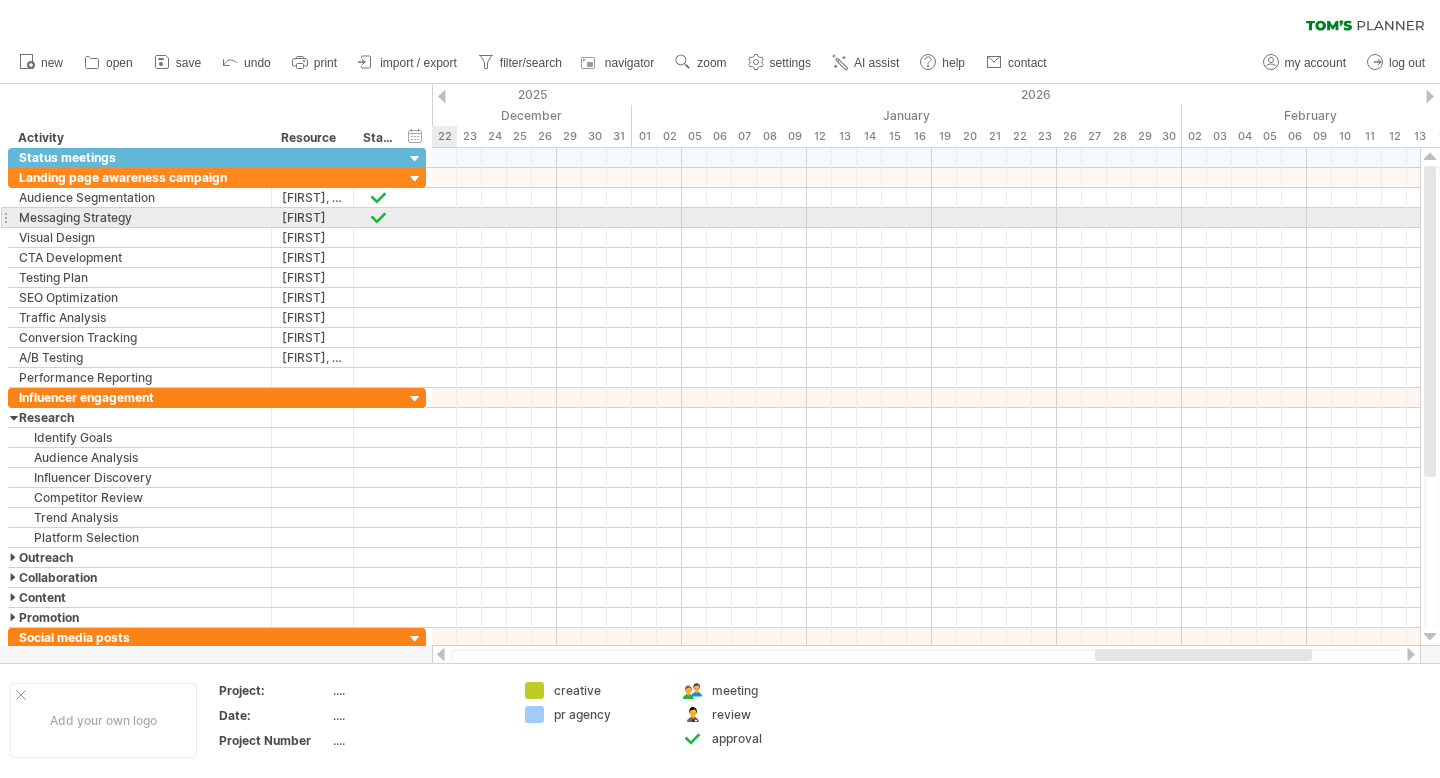 click at bounding box center (926, 218) 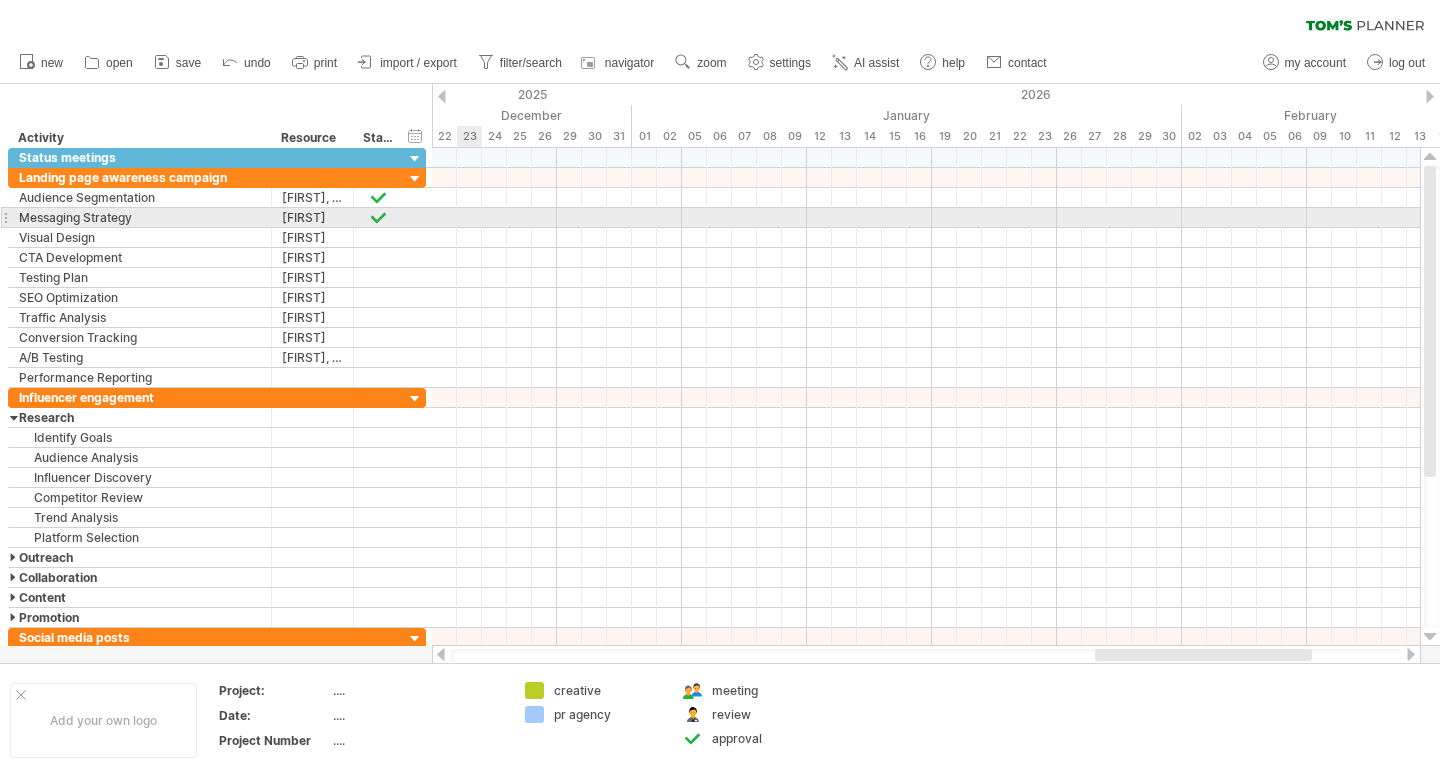 click at bounding box center [926, 218] 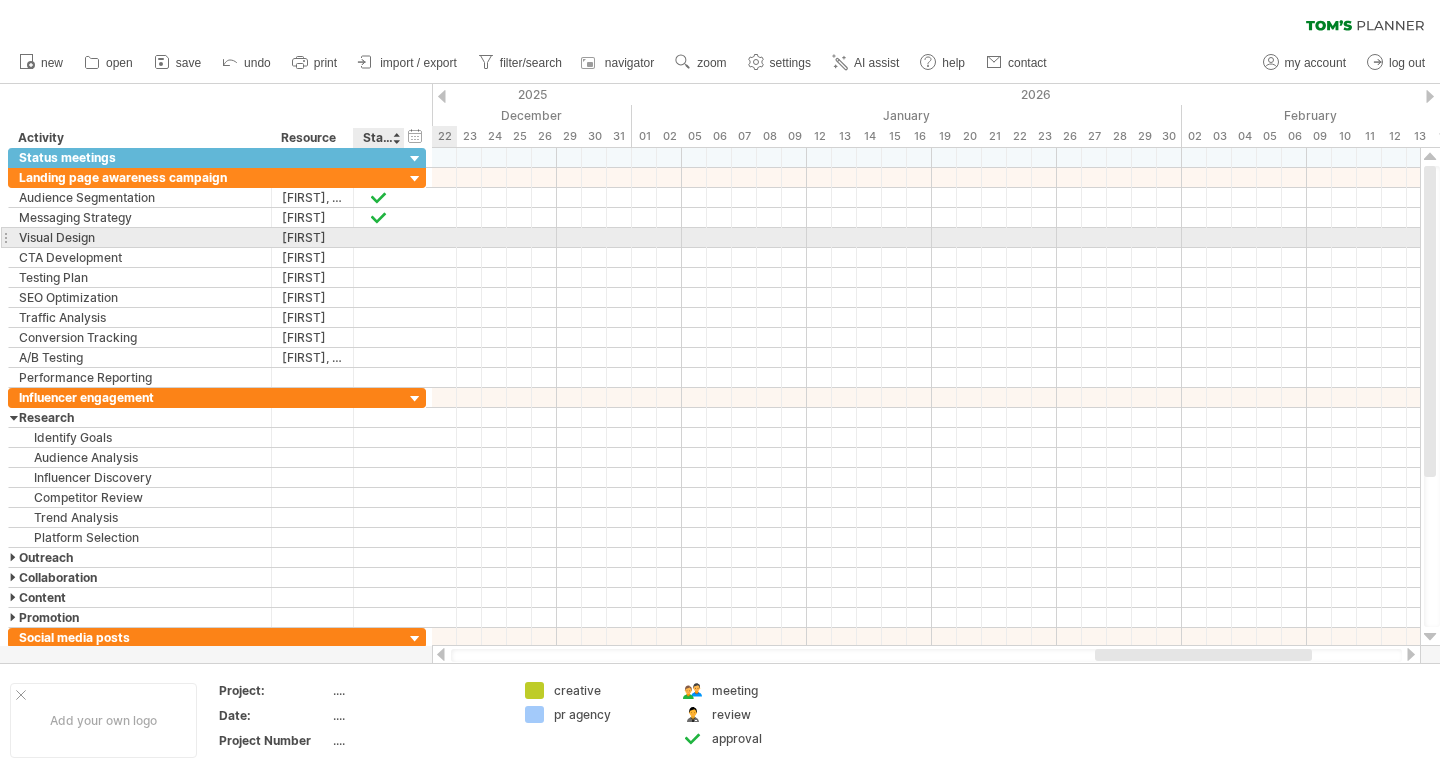 click at bounding box center (379, 237) 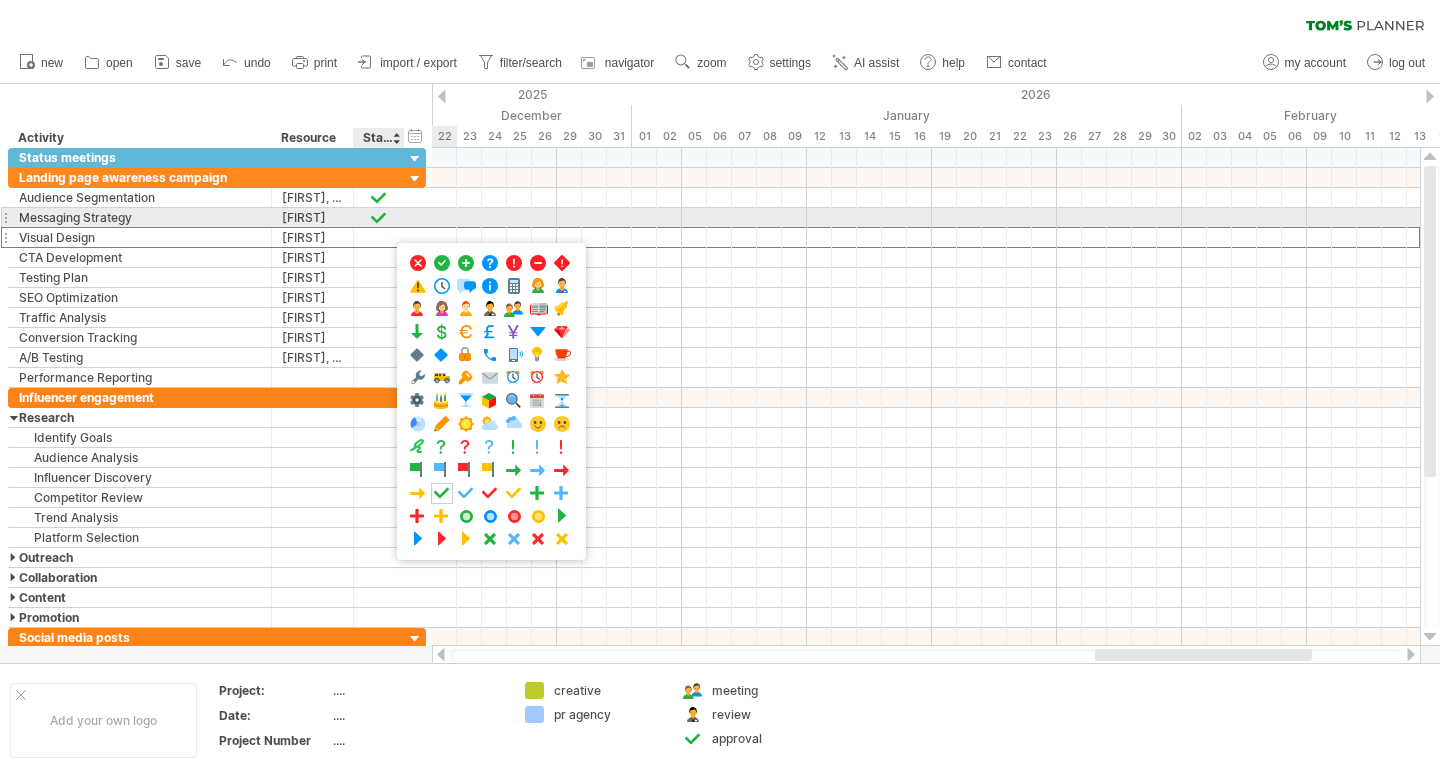 click at bounding box center [926, 218] 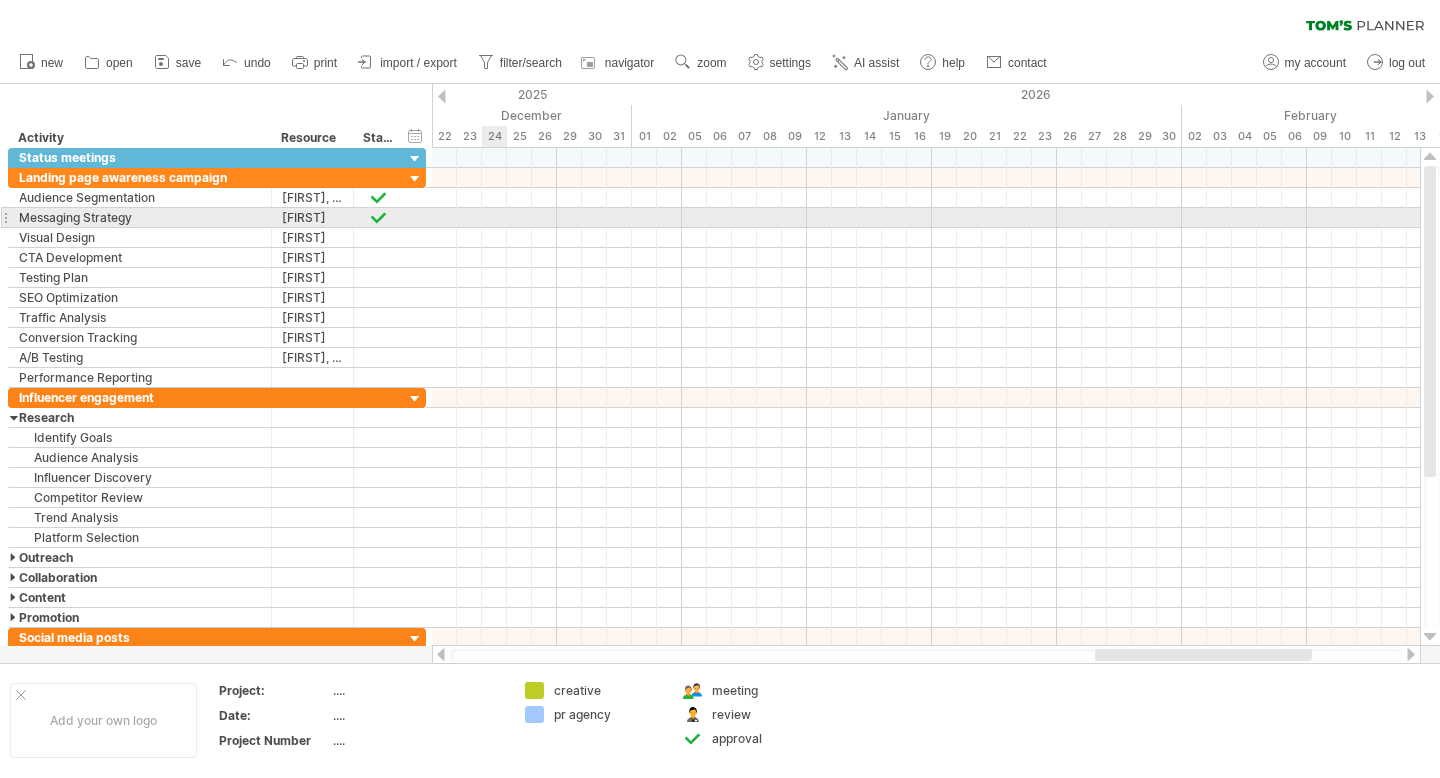 click at bounding box center [926, 218] 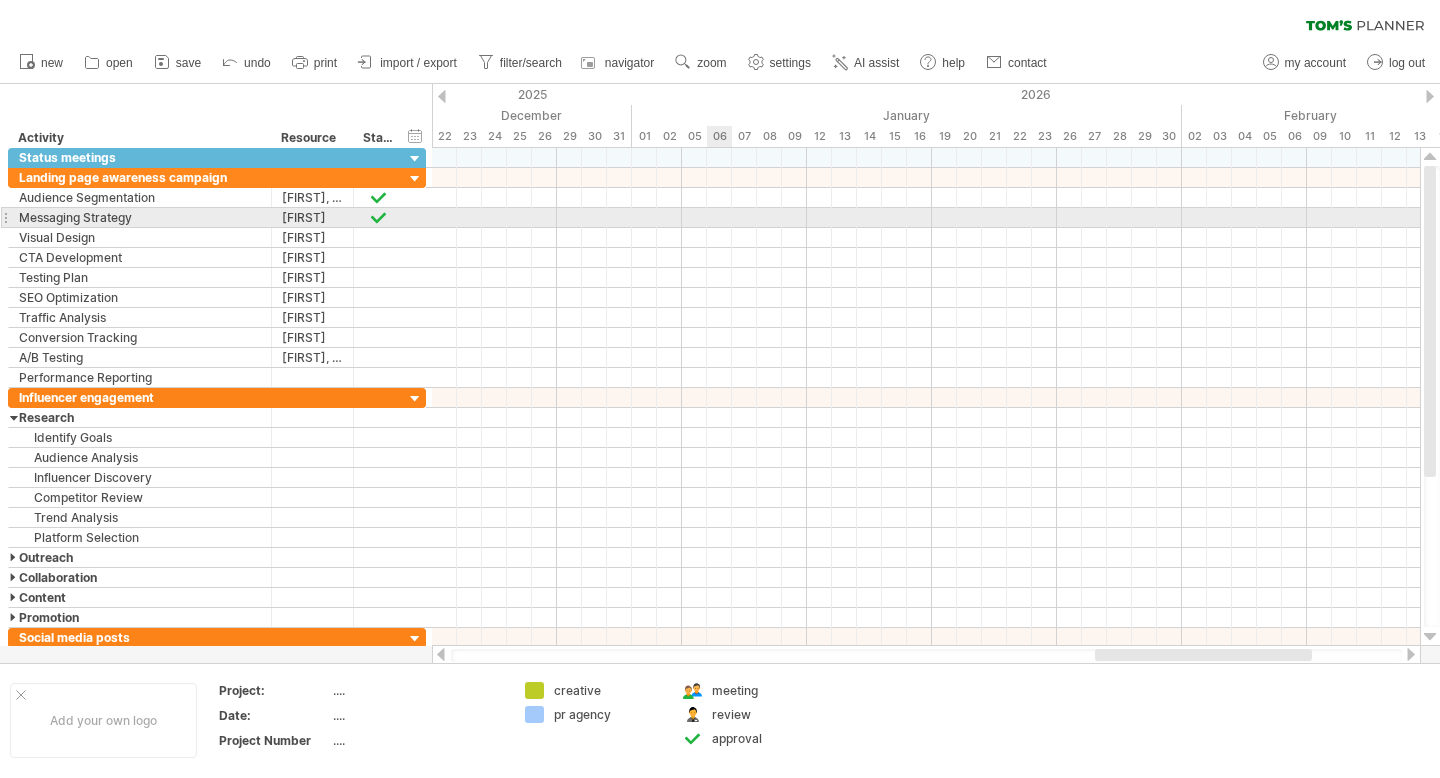 click at bounding box center [926, 218] 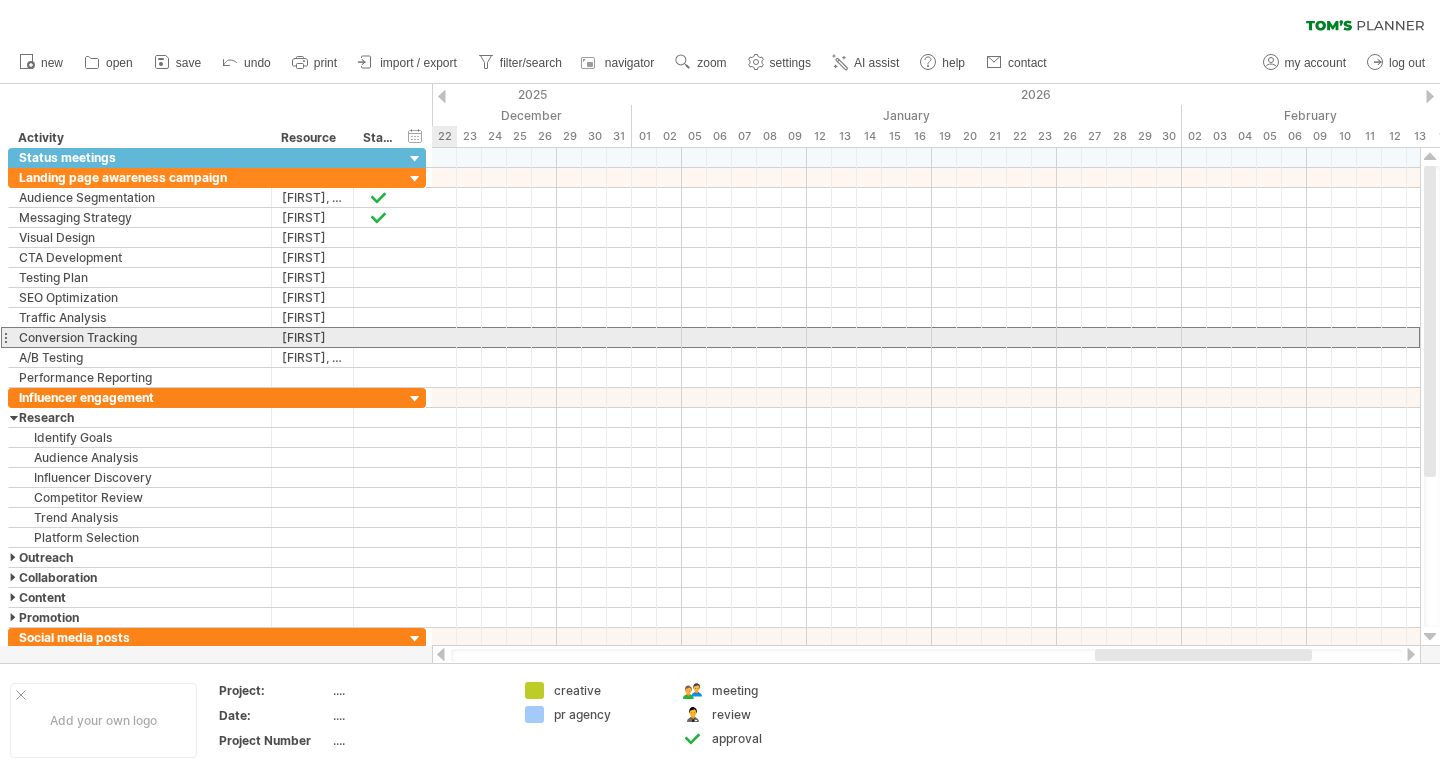 click on "**********" at bounding box center [217, 337] 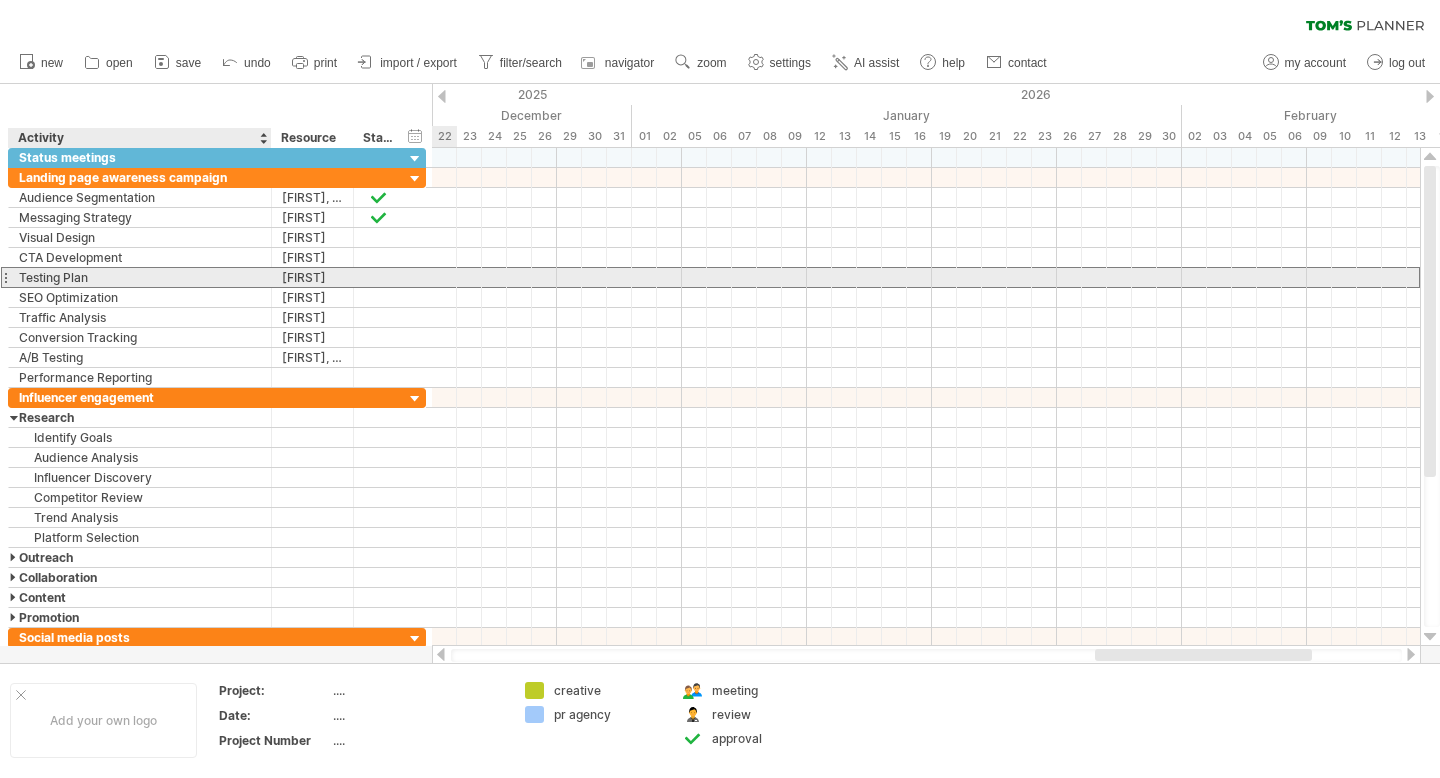 click on "Testing Plan" at bounding box center [140, 277] 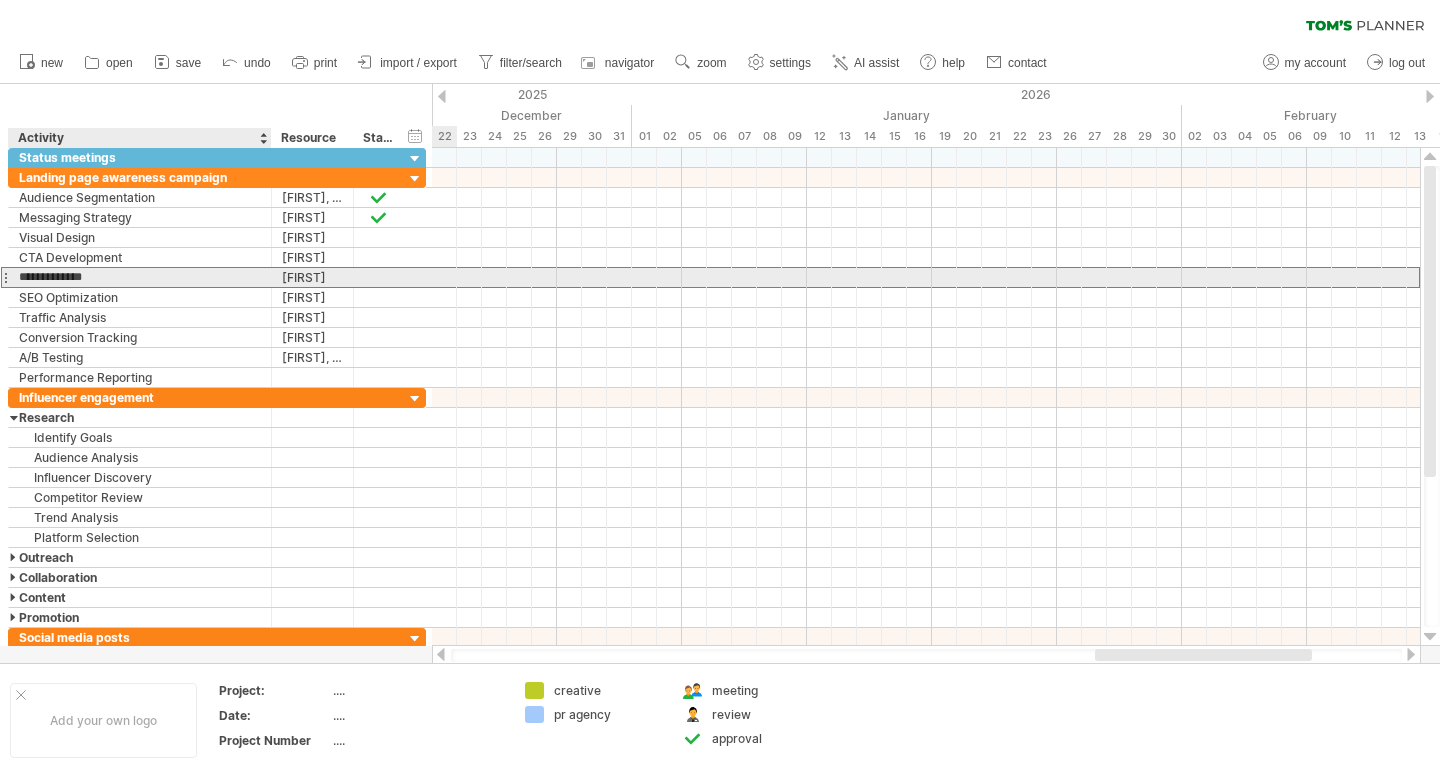 type on "**********" 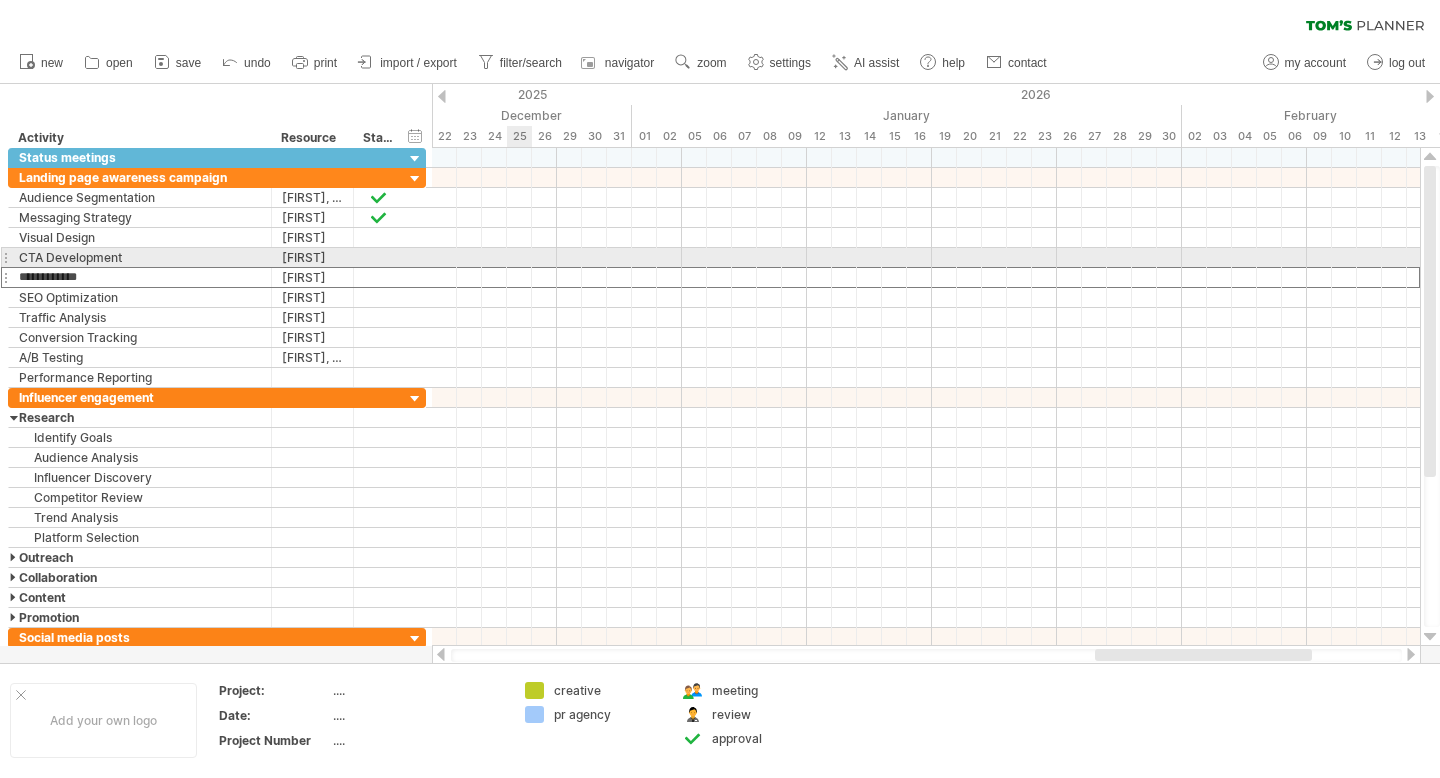 click at bounding box center (926, 258) 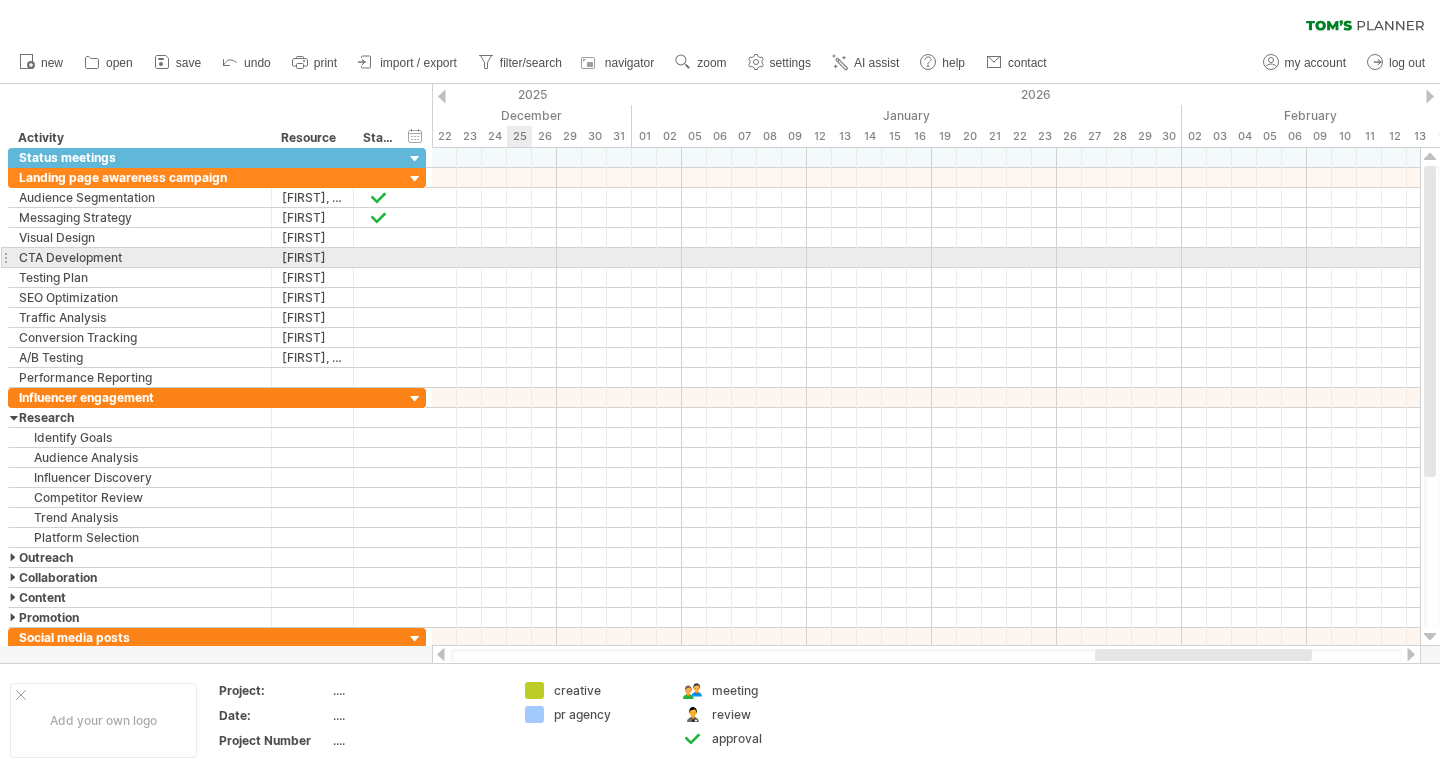click at bounding box center (926, 258) 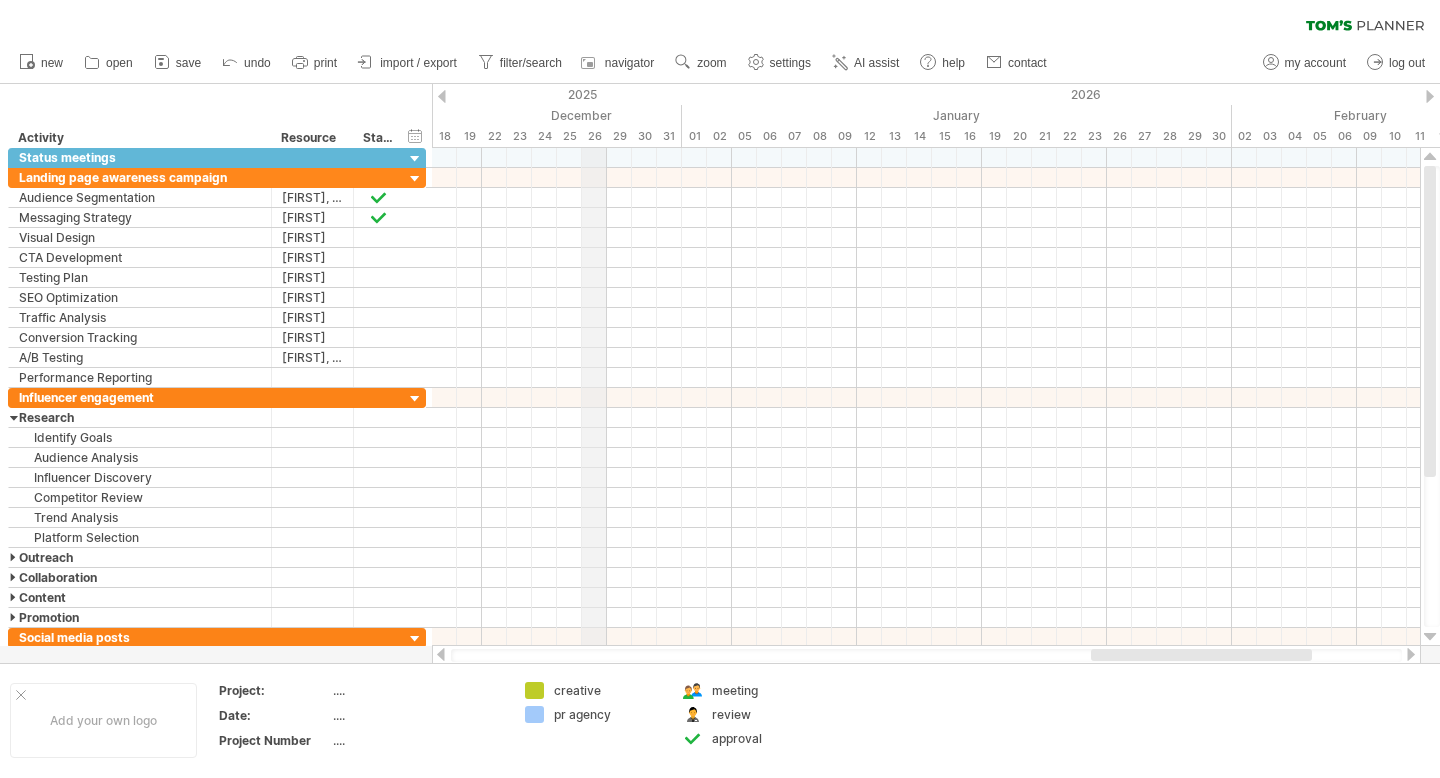 drag, startPoint x: 546, startPoint y: 137, endPoint x: 600, endPoint y: 144, distance: 54.451813 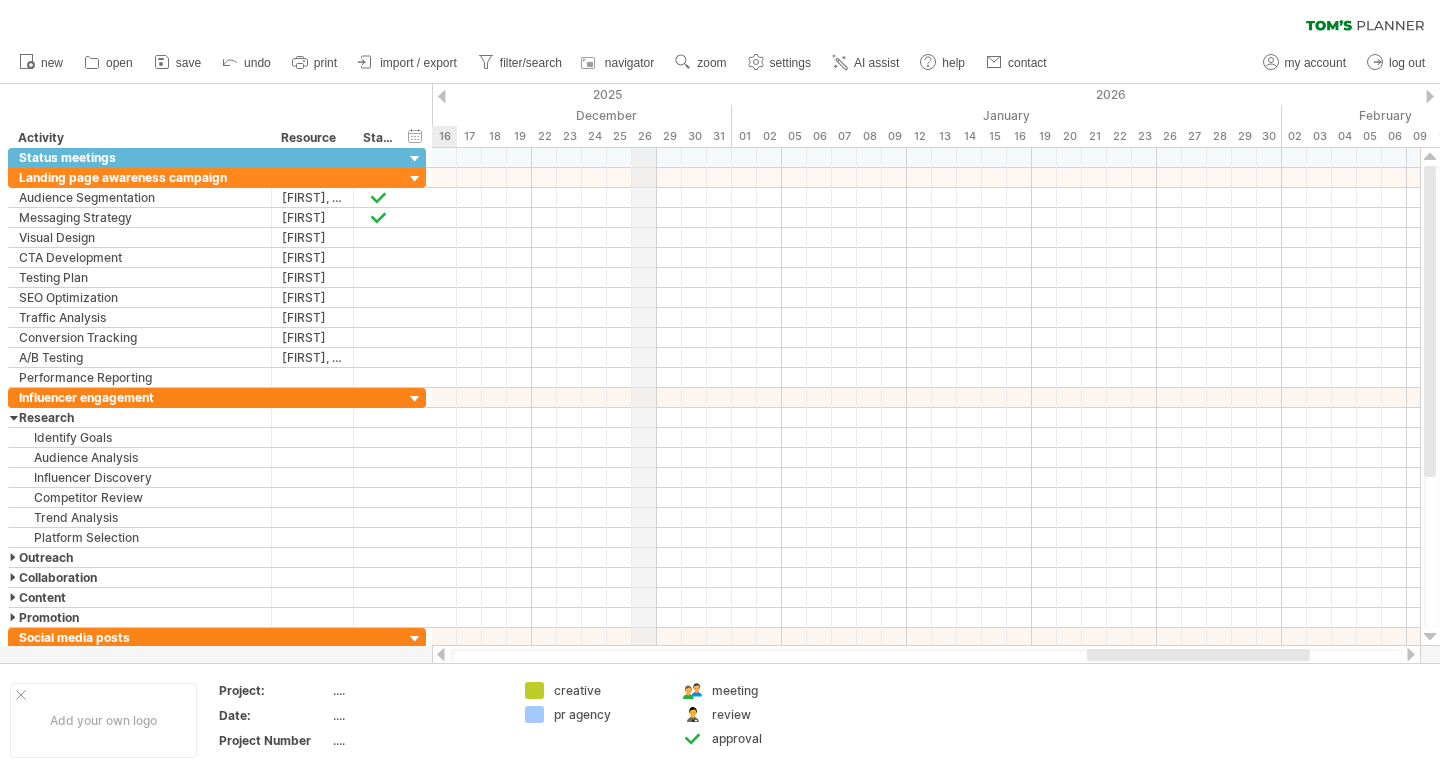 drag, startPoint x: 595, startPoint y: 131, endPoint x: 636, endPoint y: 133, distance: 41.04875 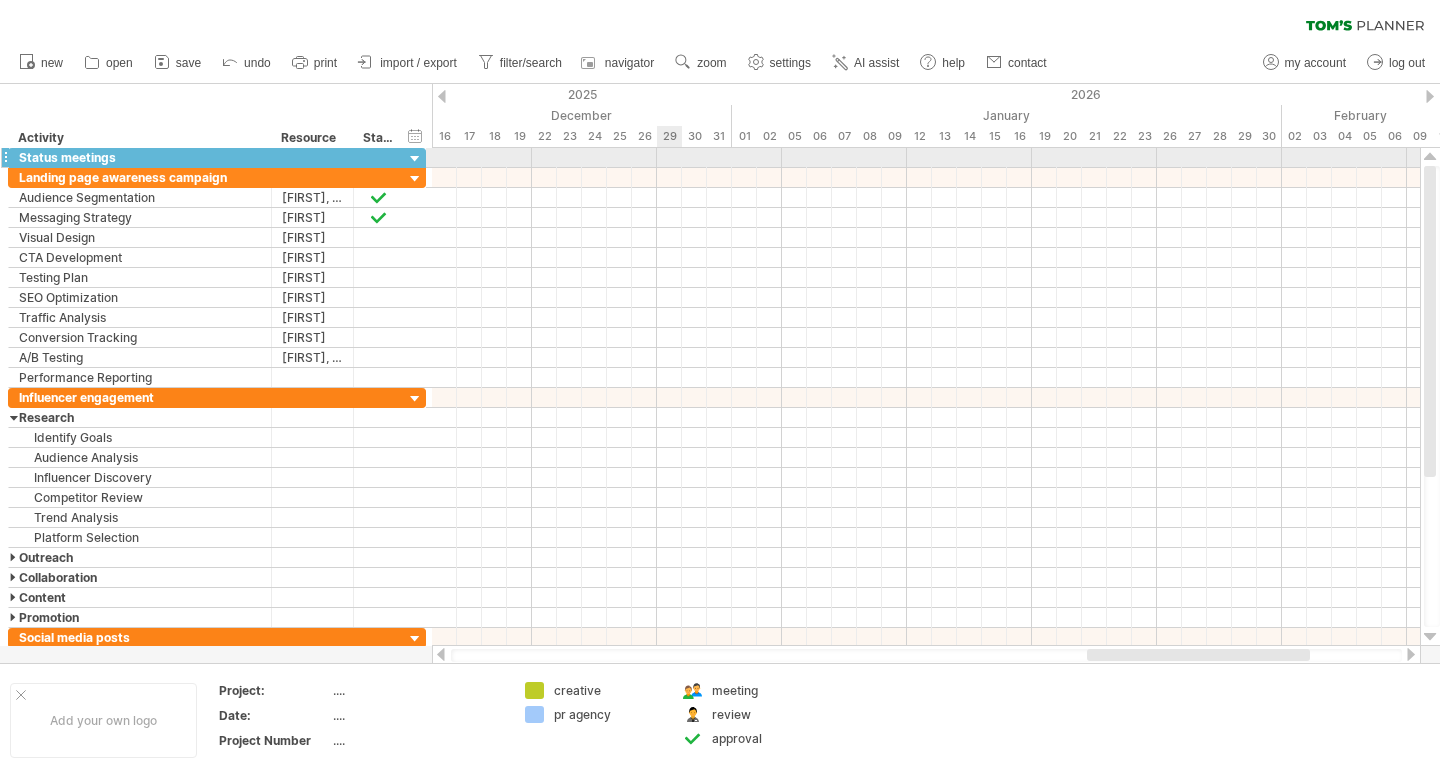 drag, startPoint x: 616, startPoint y: 160, endPoint x: 666, endPoint y: 160, distance: 50 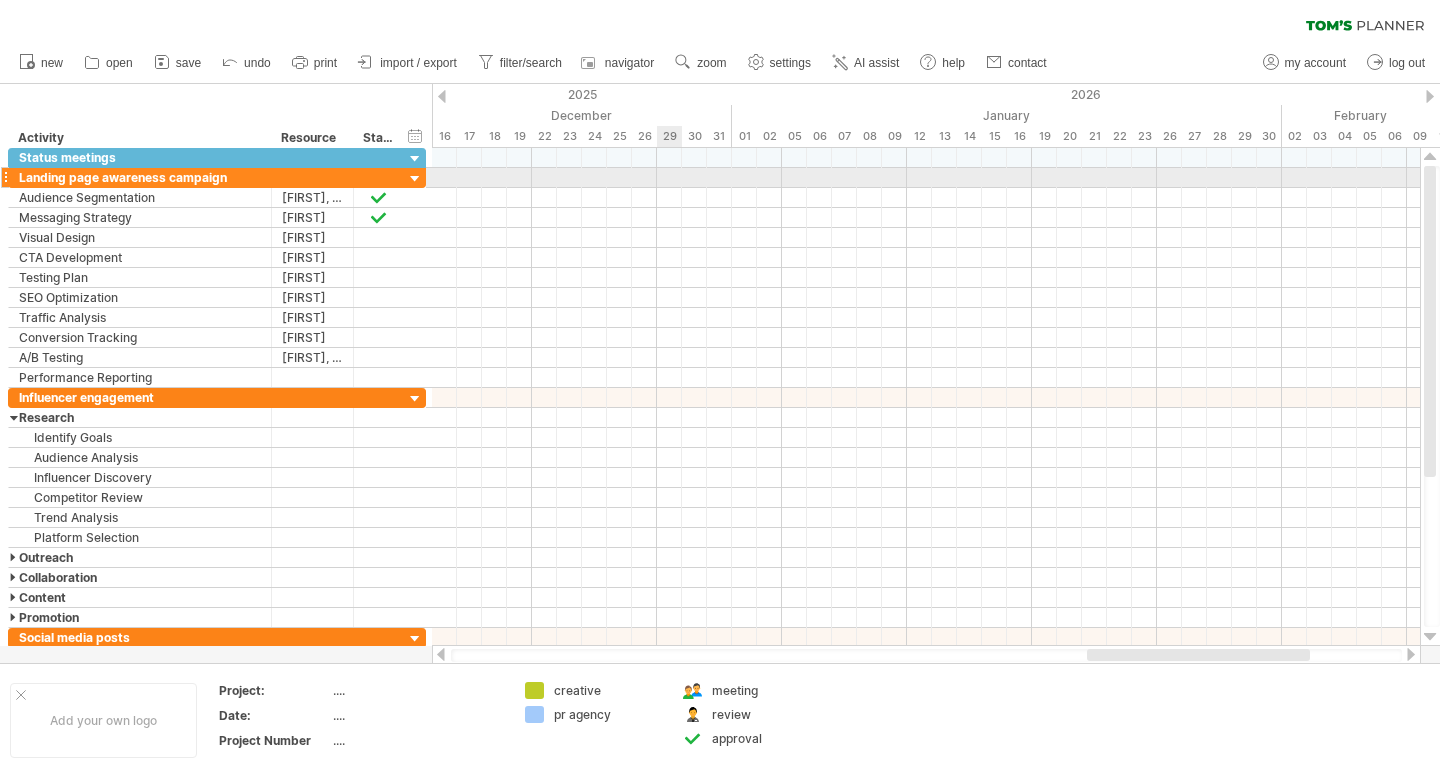 click at bounding box center [926, 198] 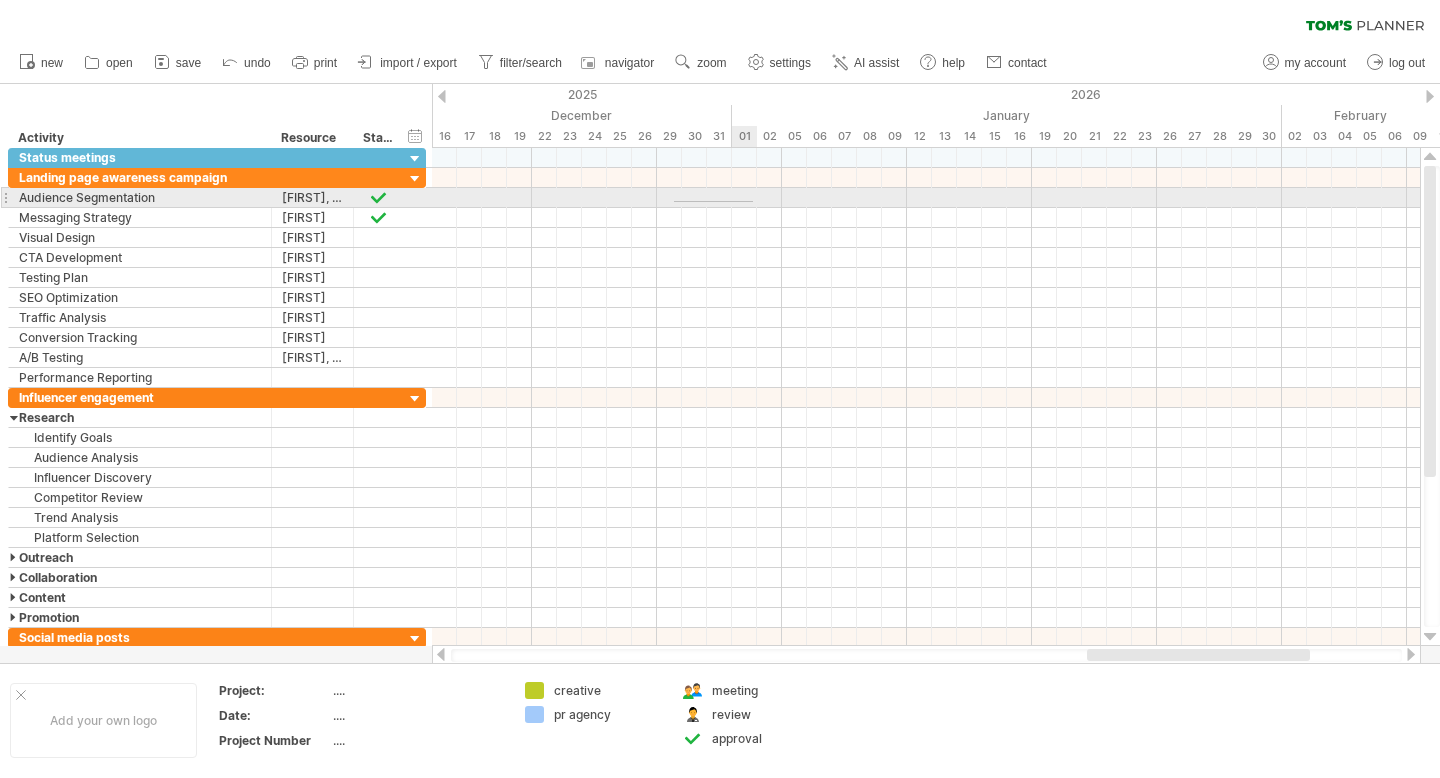 drag, startPoint x: 674, startPoint y: 201, endPoint x: 754, endPoint y: 208, distance: 80.305664 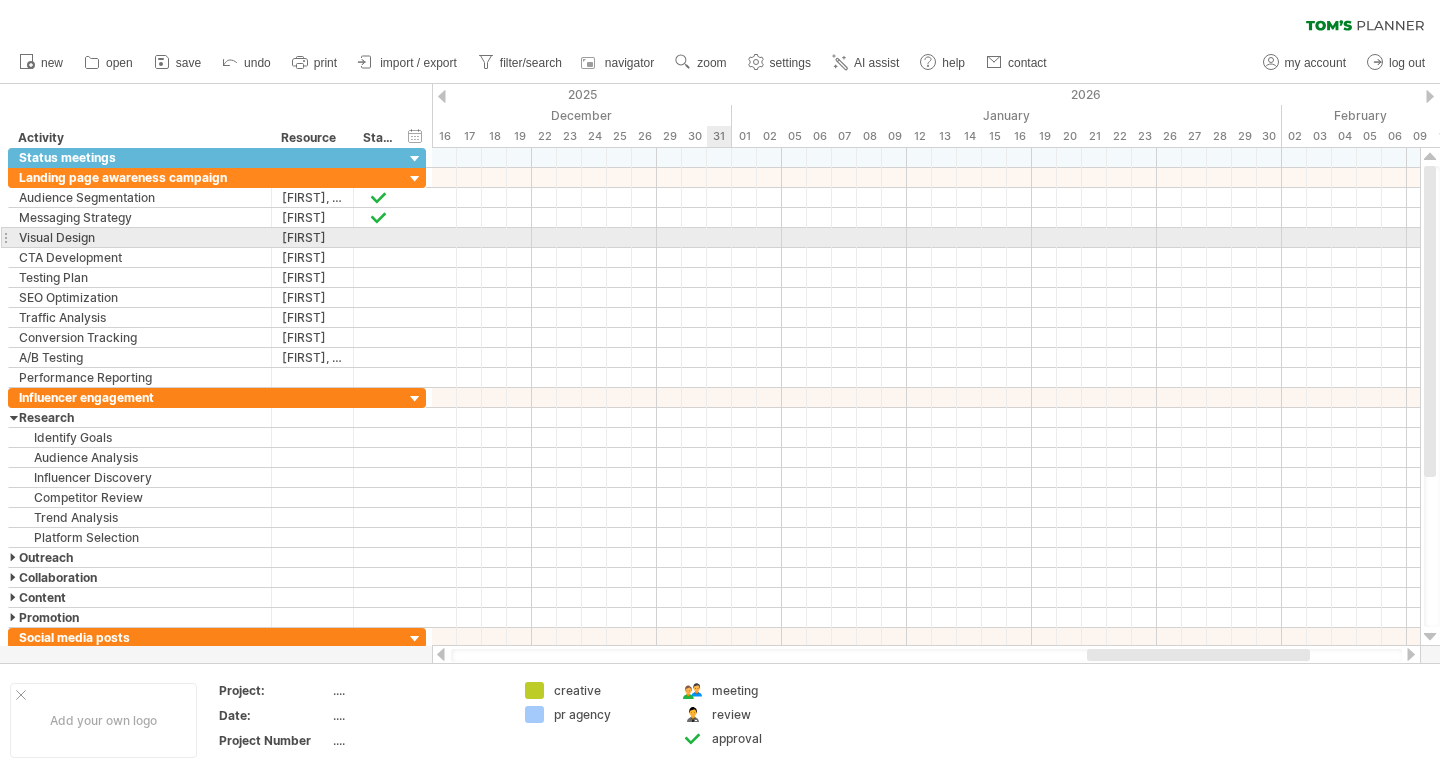 click at bounding box center [926, 238] 